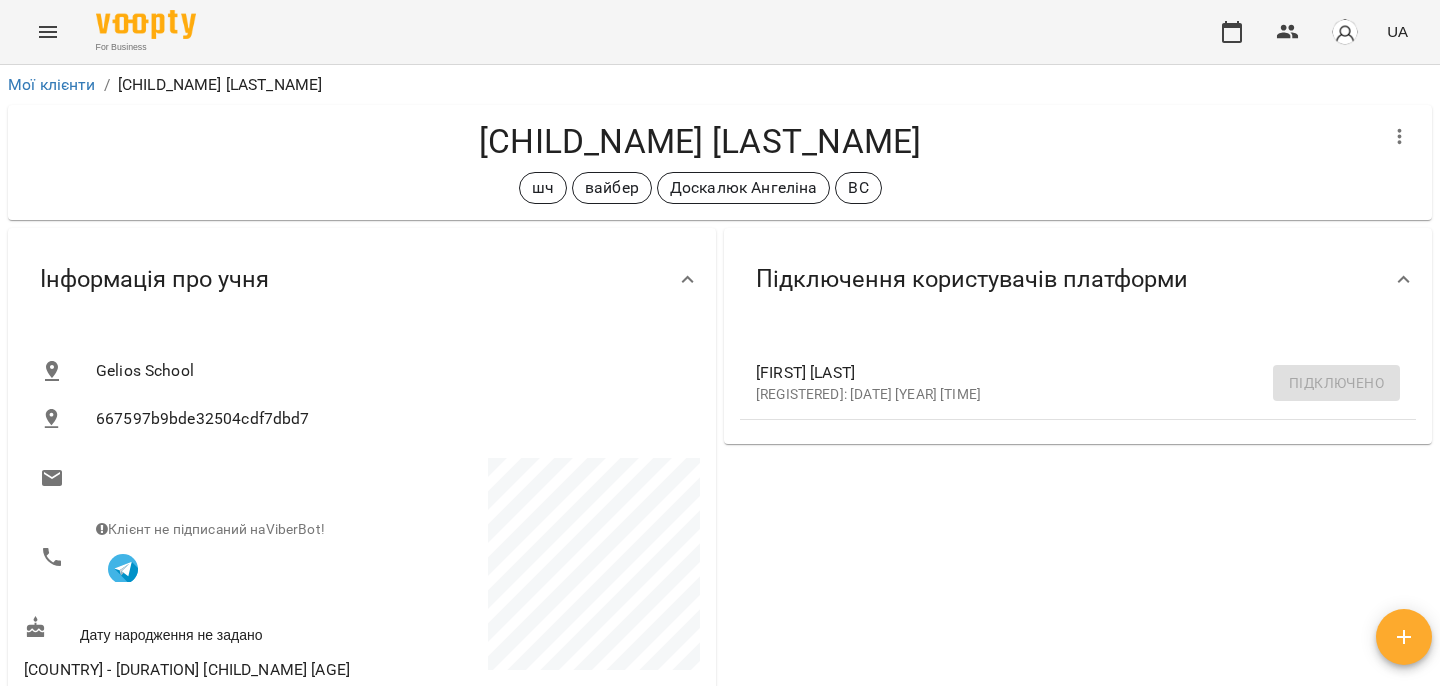 scroll, scrollTop: 0, scrollLeft: 0, axis: both 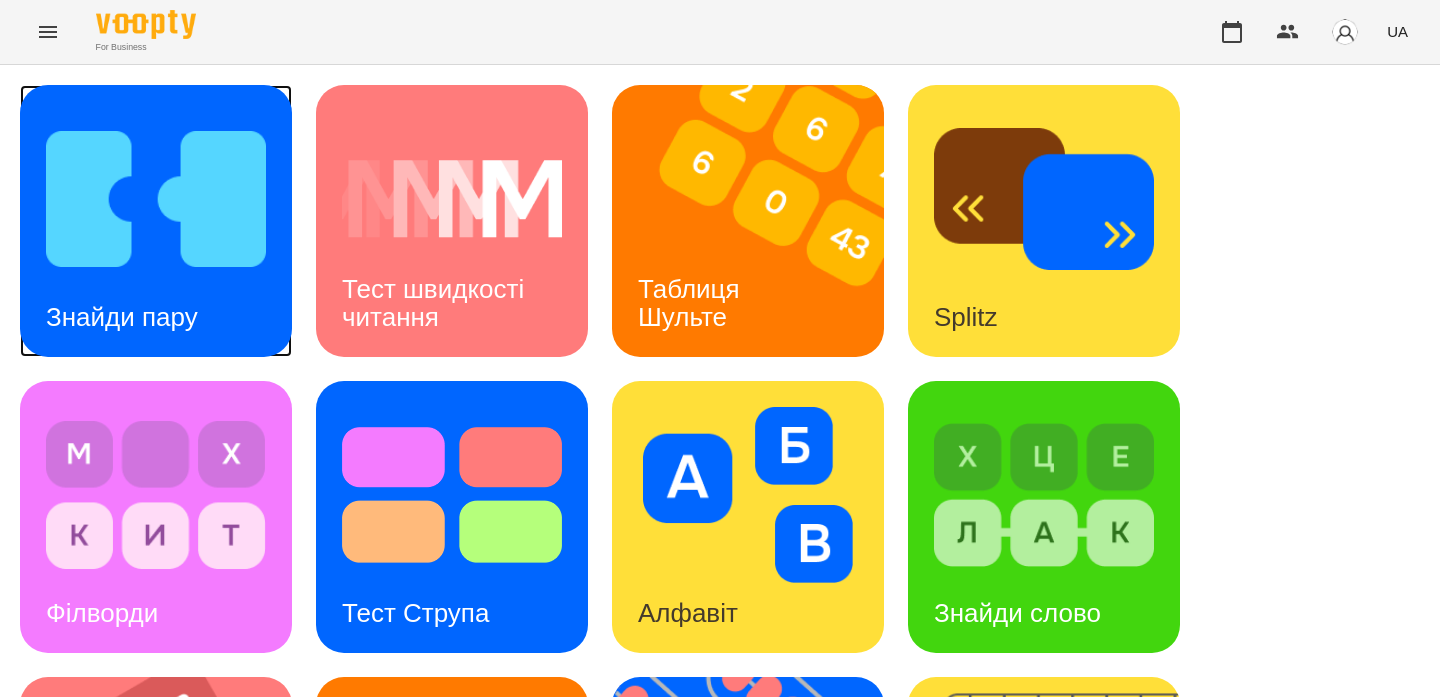 click at bounding box center [156, 199] 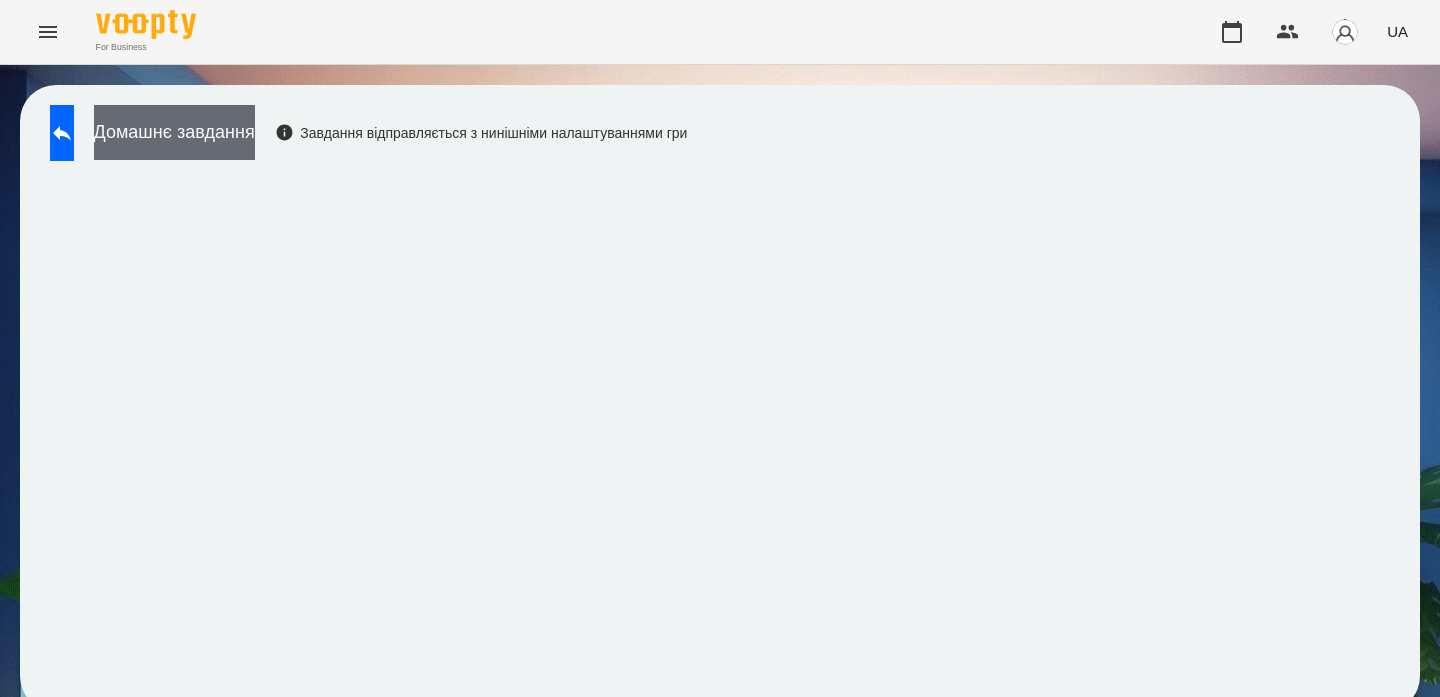 click on "Домашнє завдання" at bounding box center [174, 132] 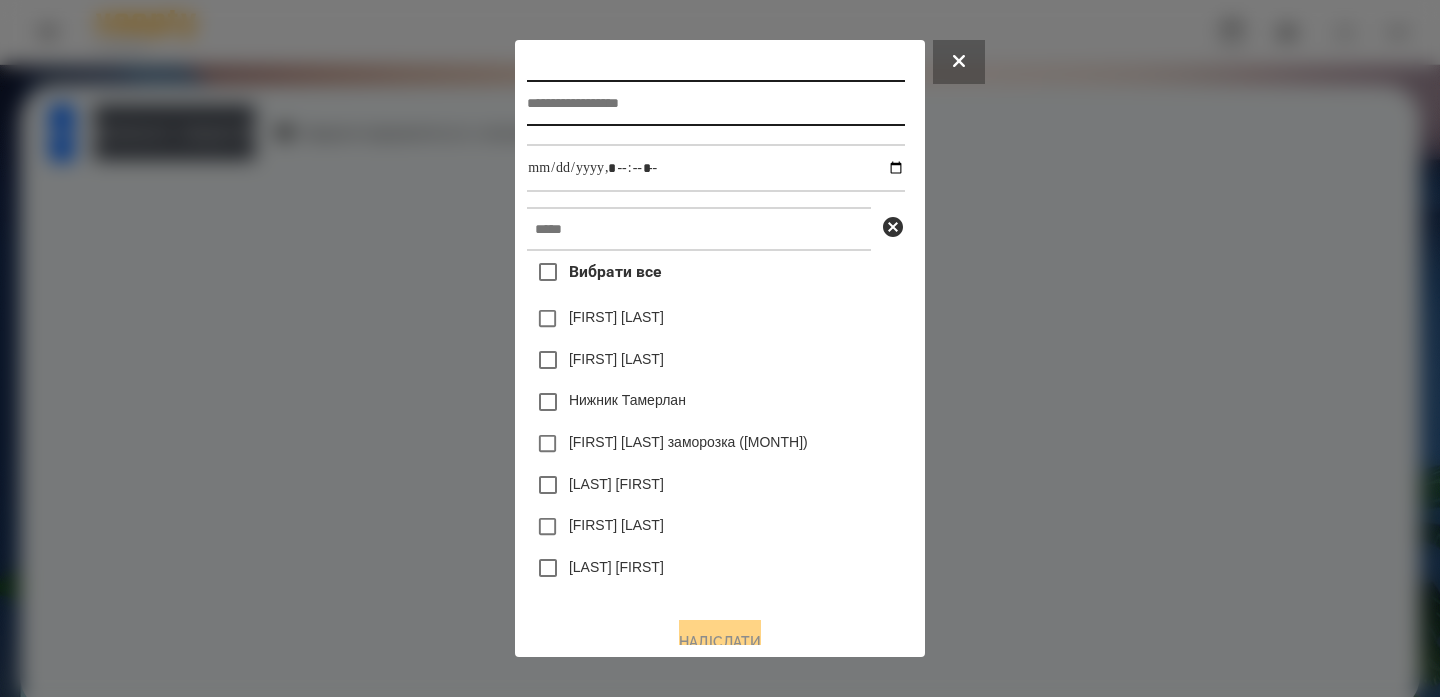 click at bounding box center (715, 103) 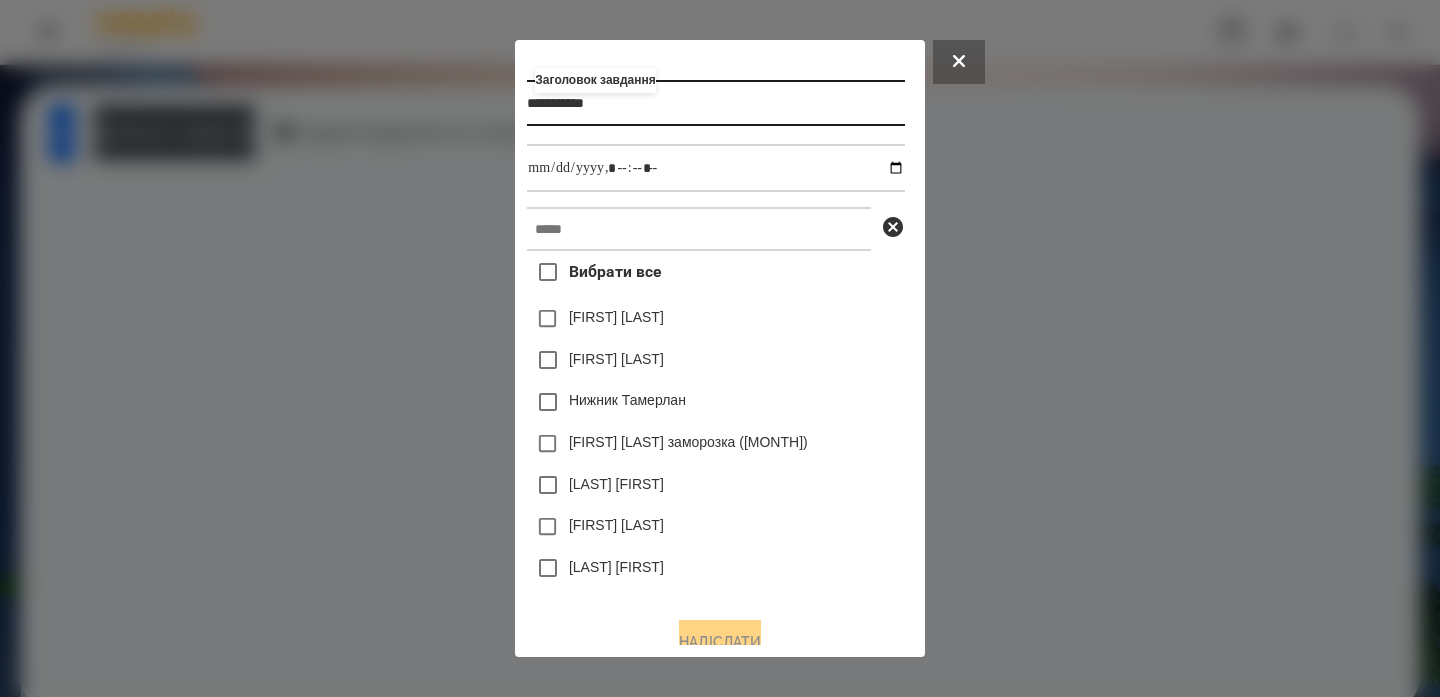type on "**********" 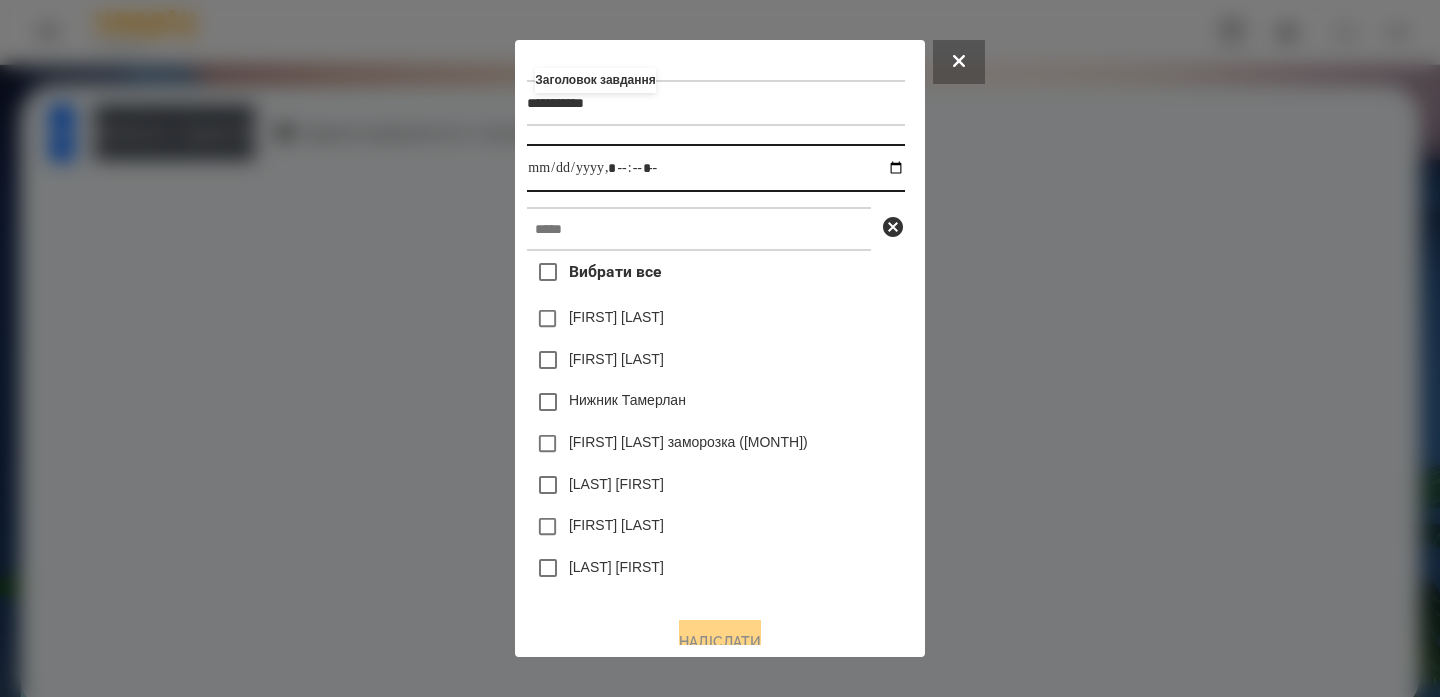 click at bounding box center (715, 168) 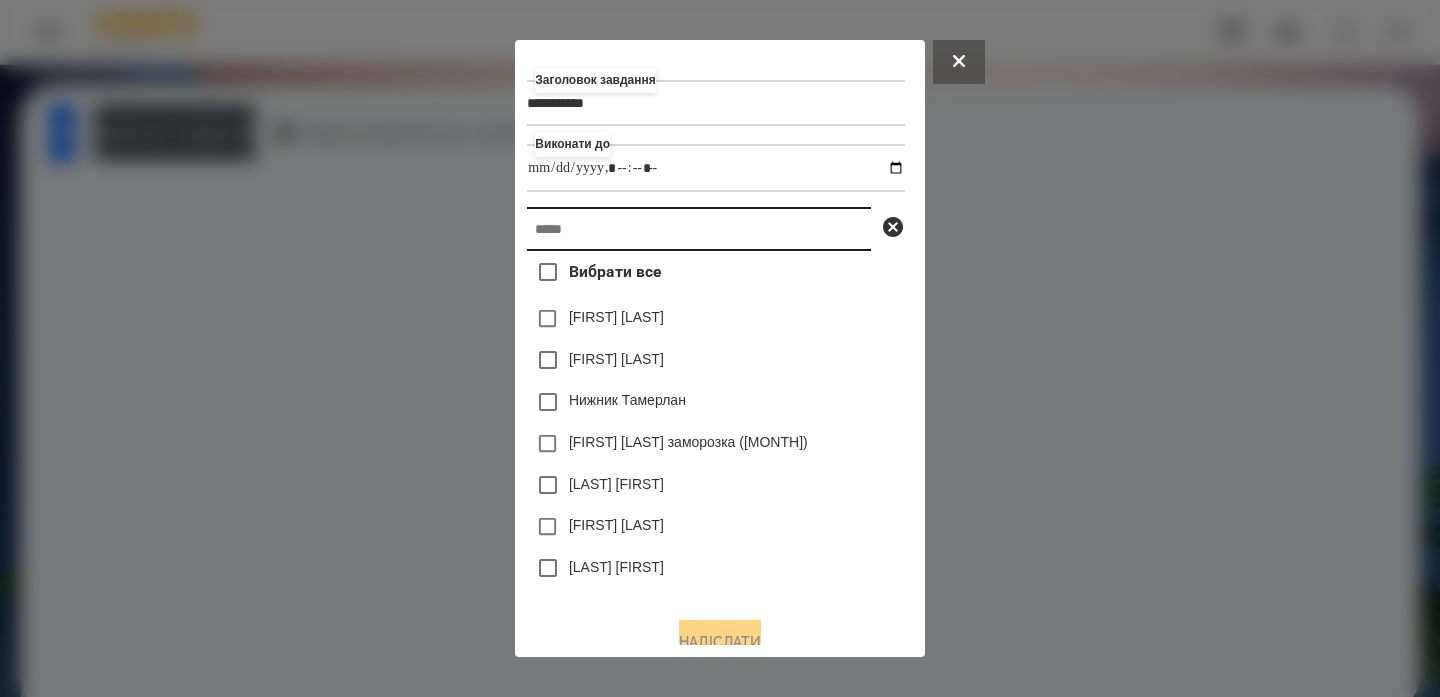 type on "**********" 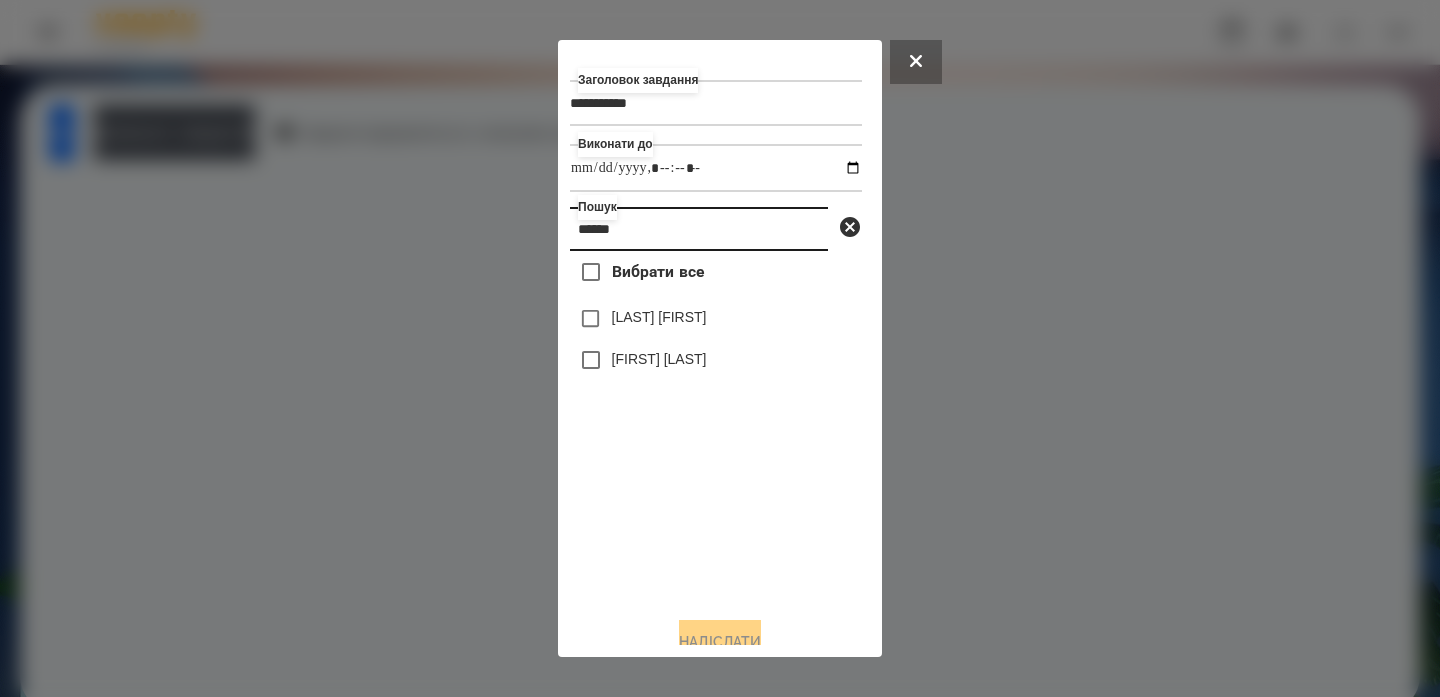 type on "******" 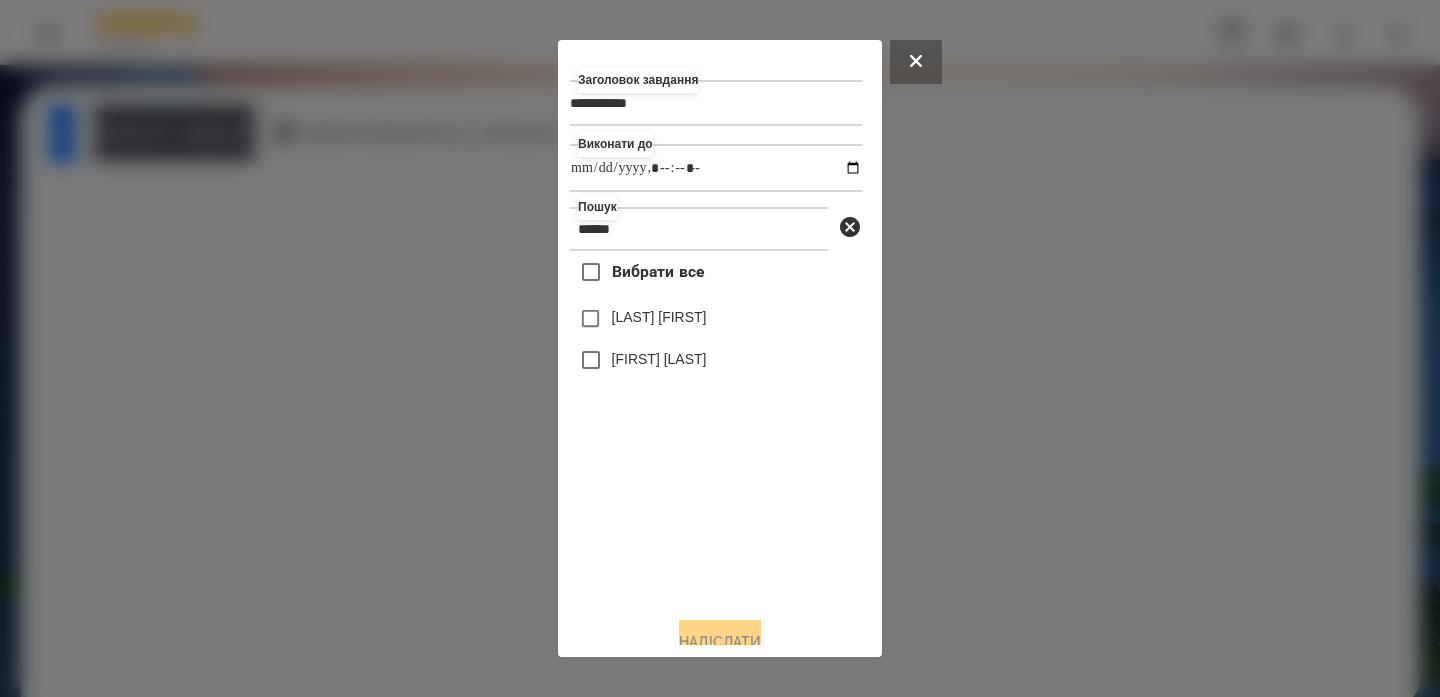 click on "Савченко Валерія" at bounding box center (716, 319) 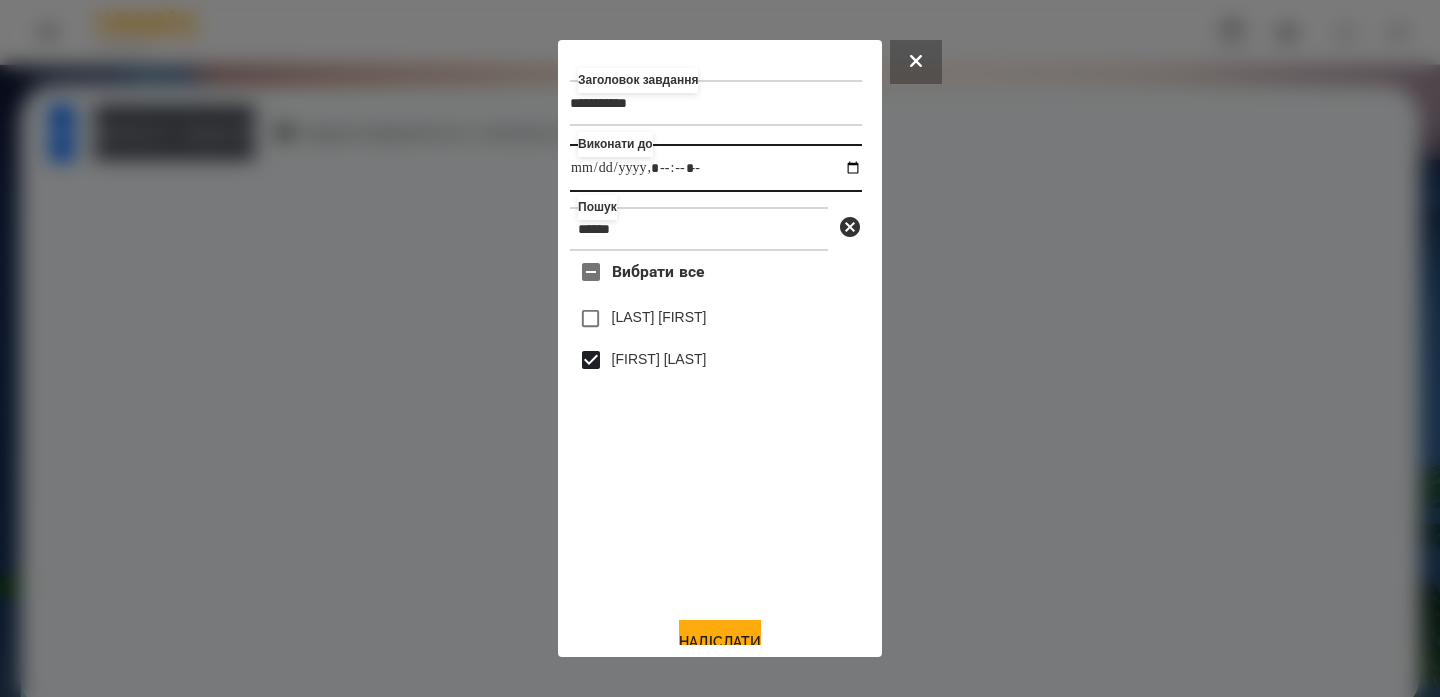 click at bounding box center (716, 168) 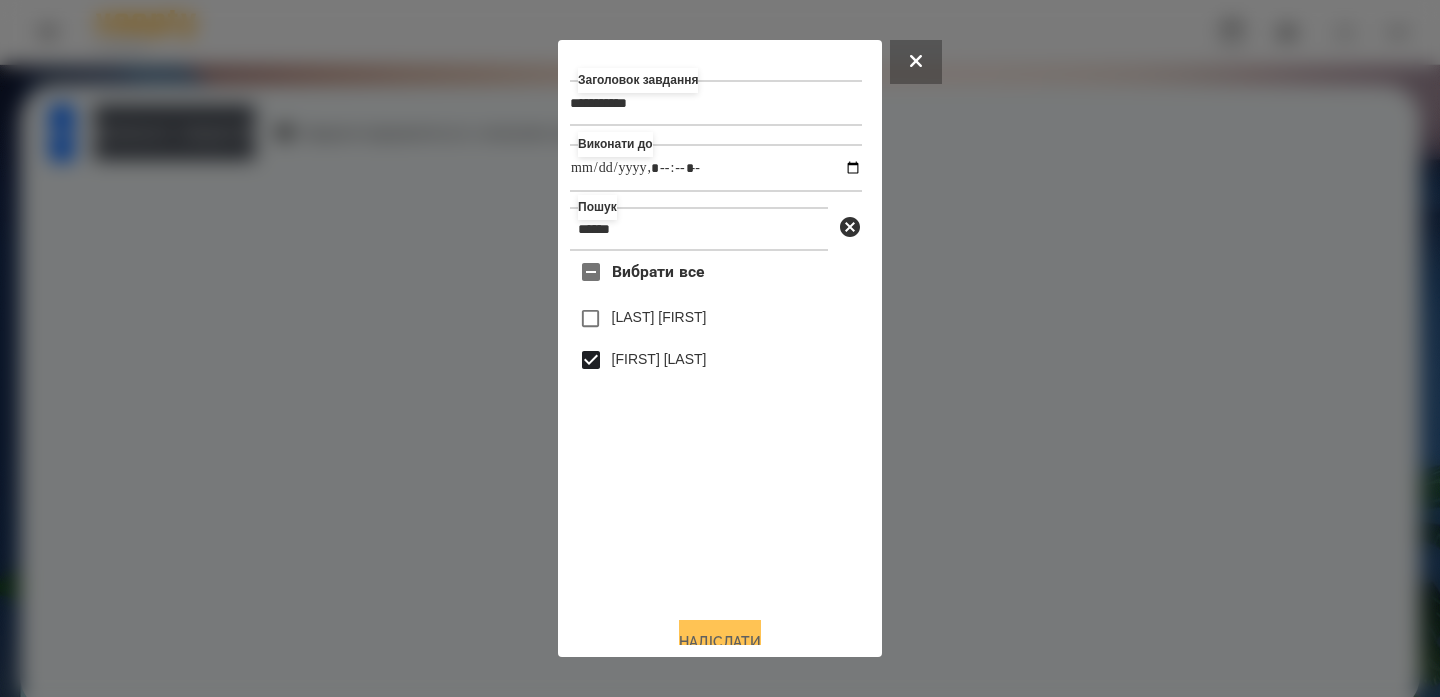 click on "Надіслати" at bounding box center [720, 642] 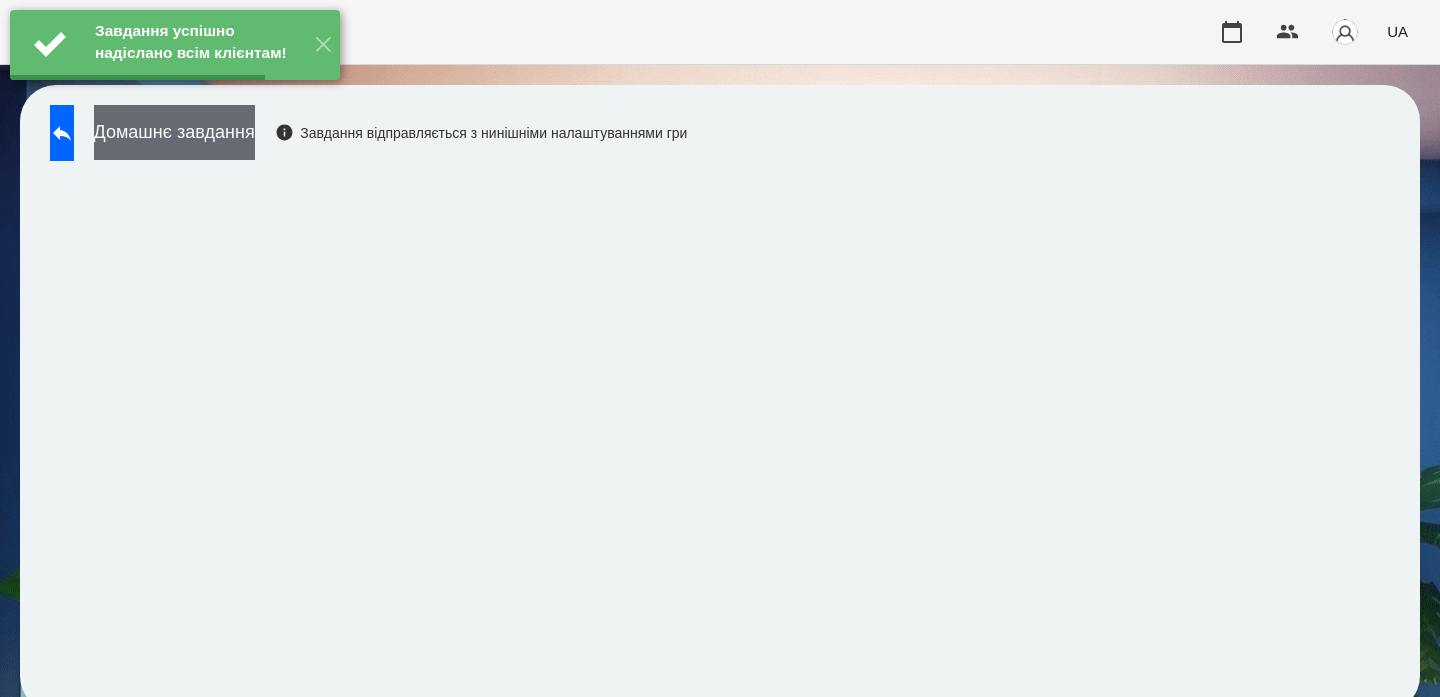 click on "Домашнє завдання" at bounding box center [174, 132] 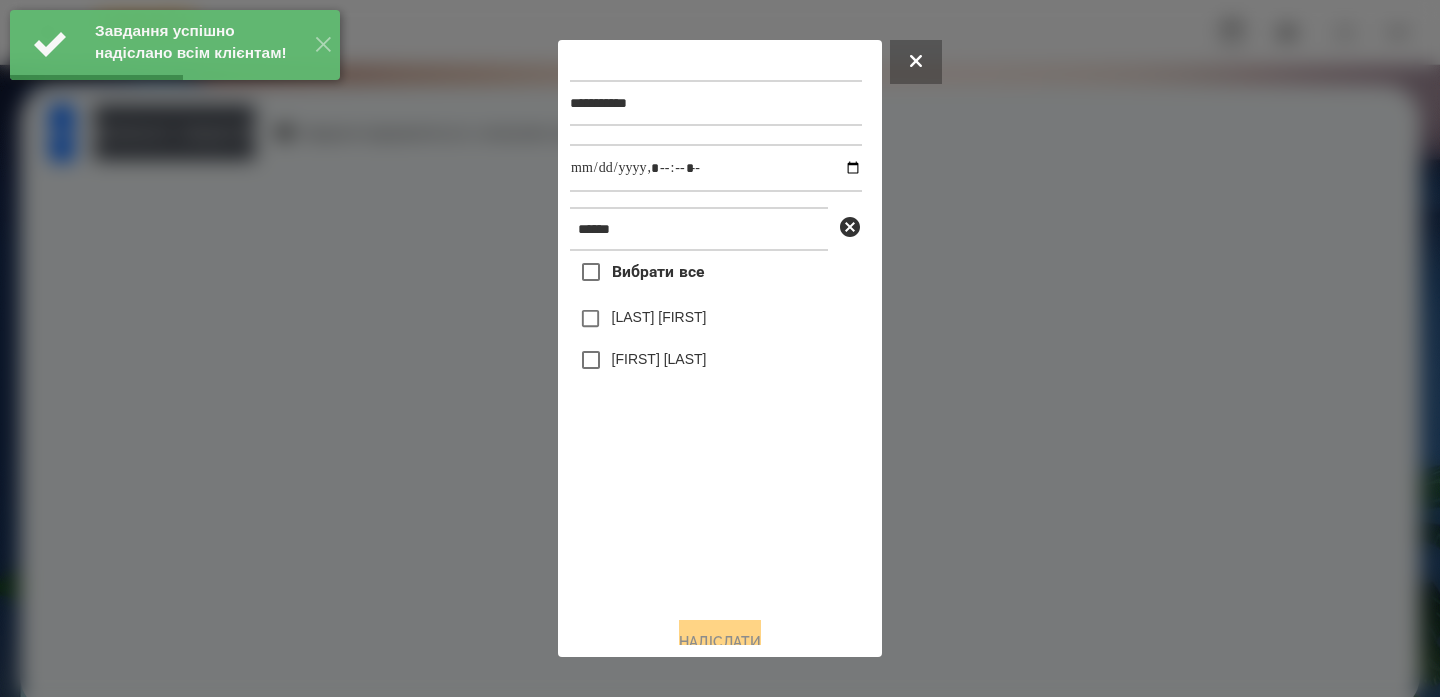 click on "Захарій Савченко" at bounding box center (659, 359) 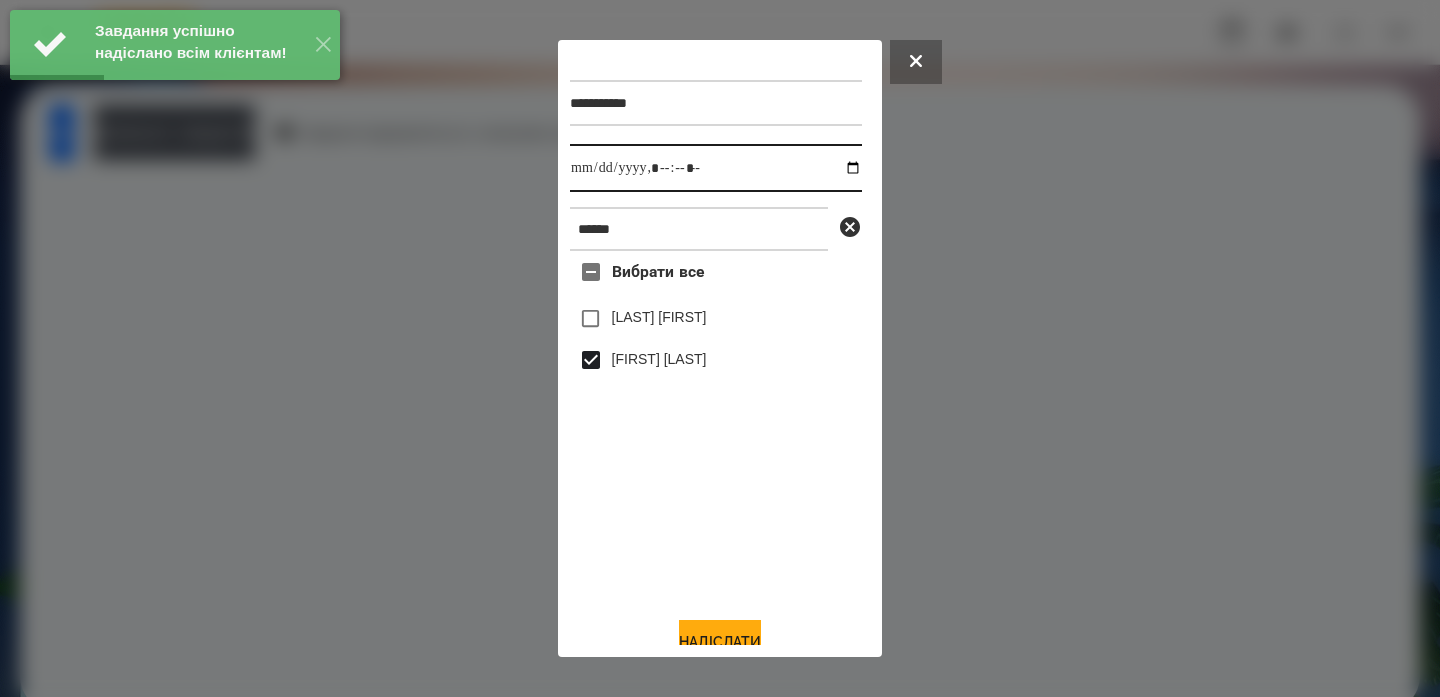 click at bounding box center (716, 168) 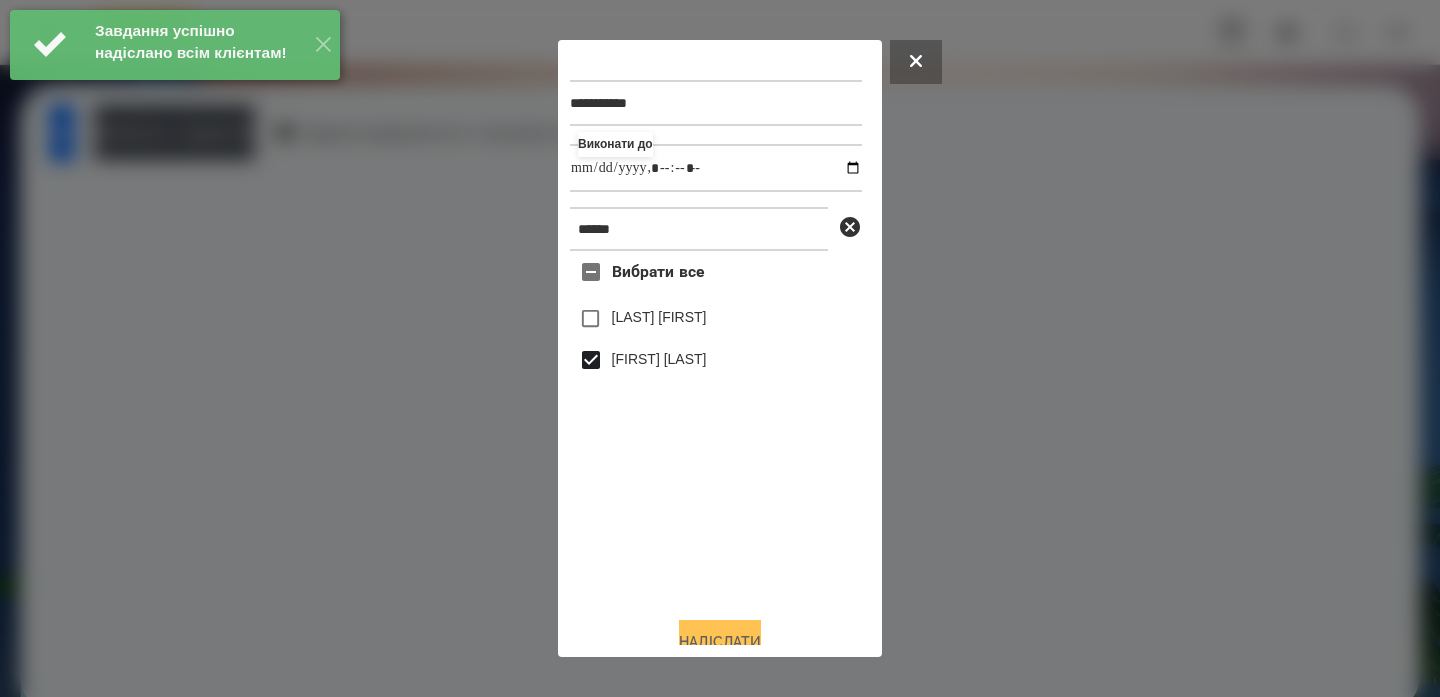 type on "**********" 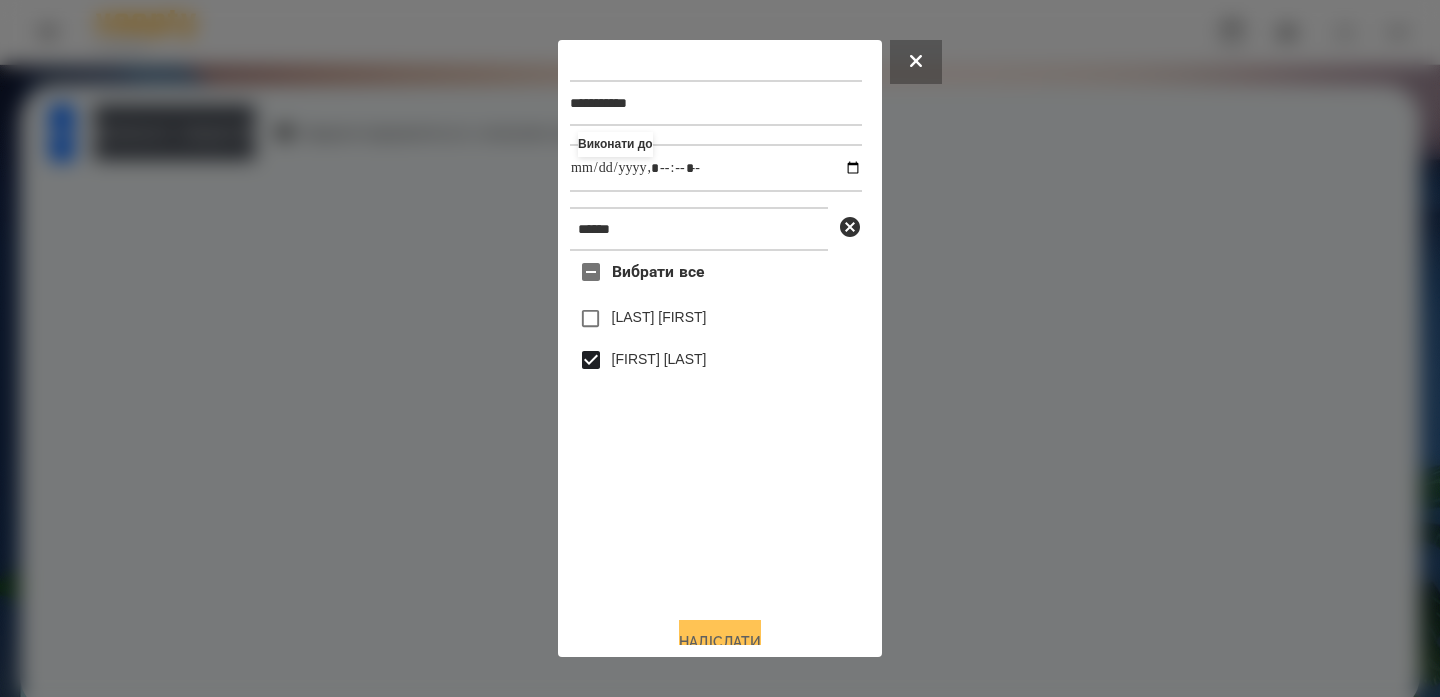 click on "Надіслати" at bounding box center [720, 642] 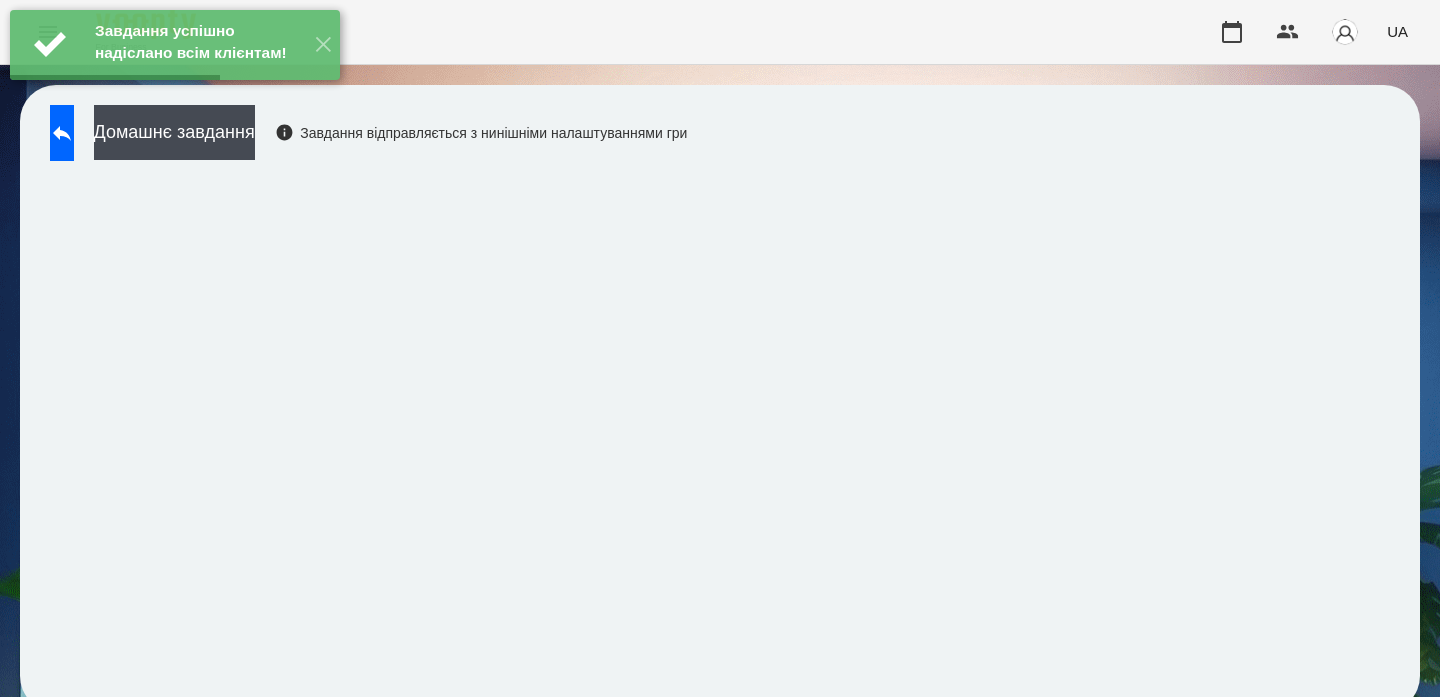 click on "Домашнє завдання Завдання відправляється з нинішніми налаштуваннями гри" at bounding box center [363, 138] 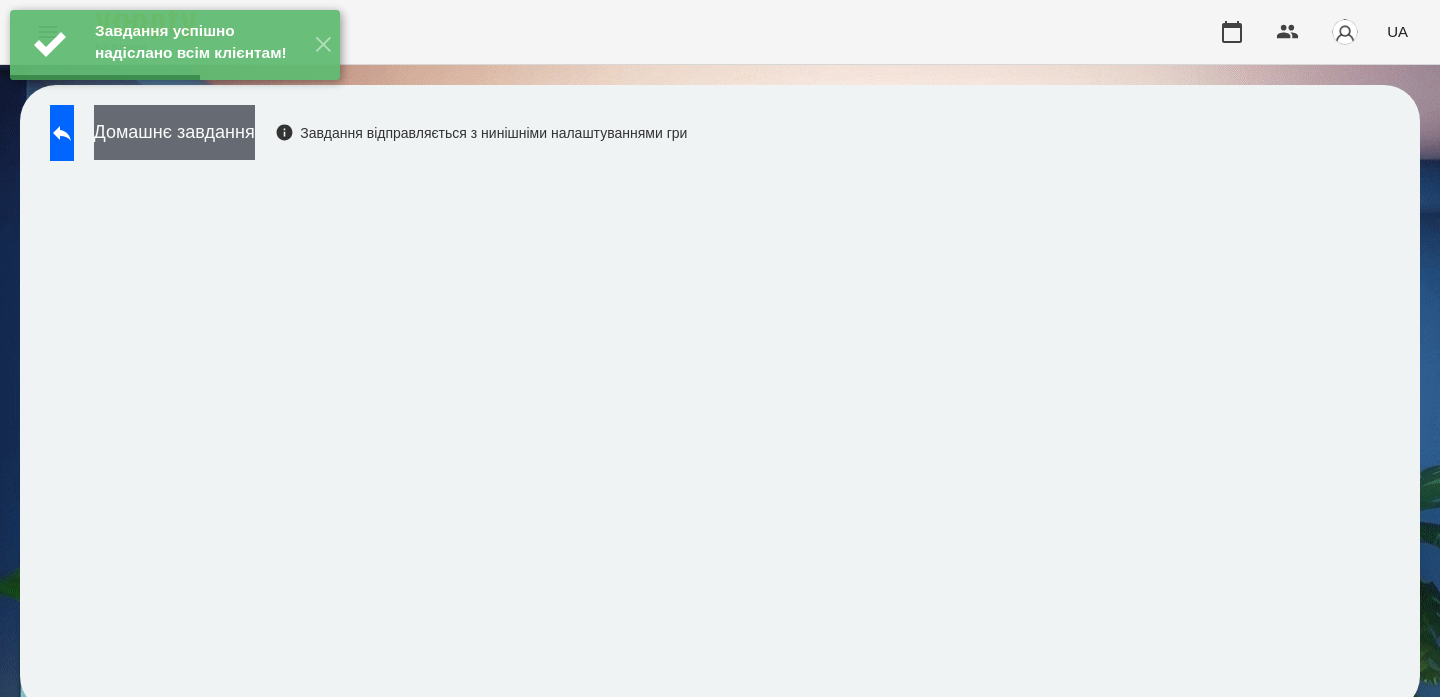 click on "Домашнє завдання" at bounding box center [174, 132] 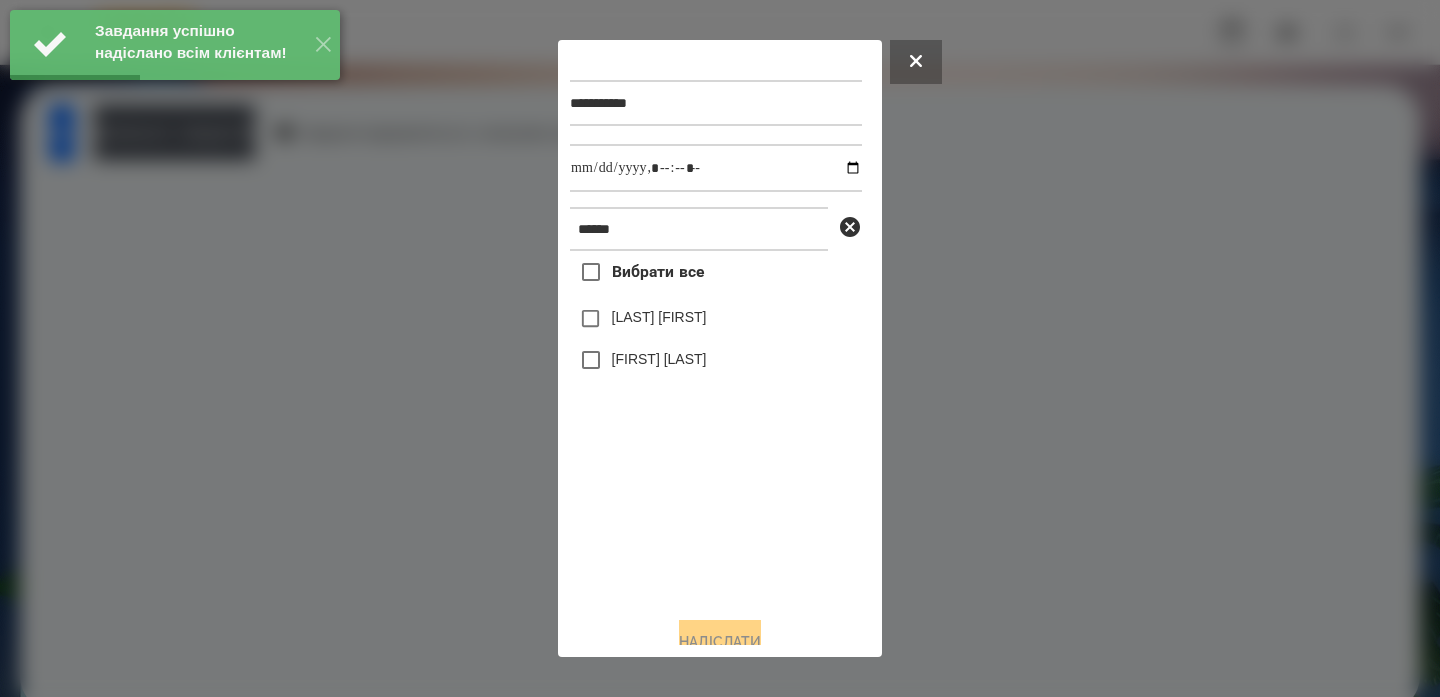 click on "Захарій Савченко" at bounding box center (659, 359) 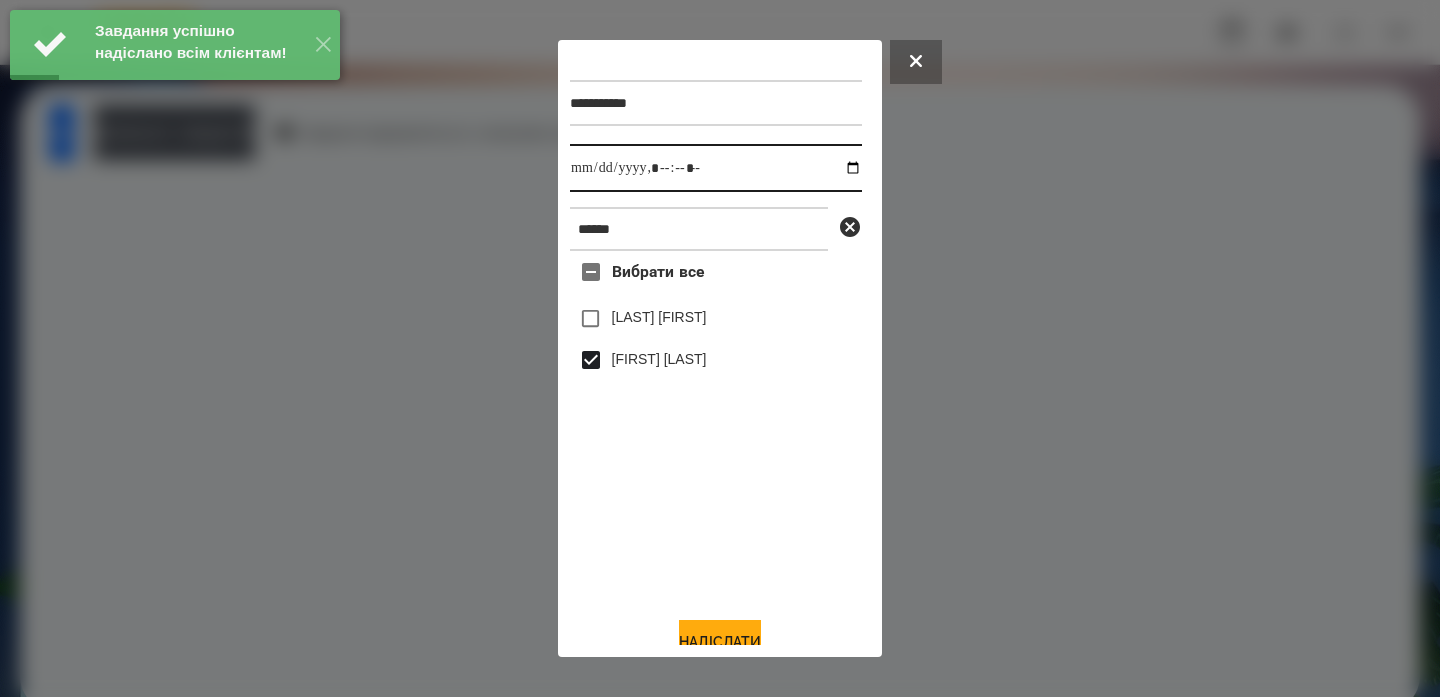 click at bounding box center [716, 168] 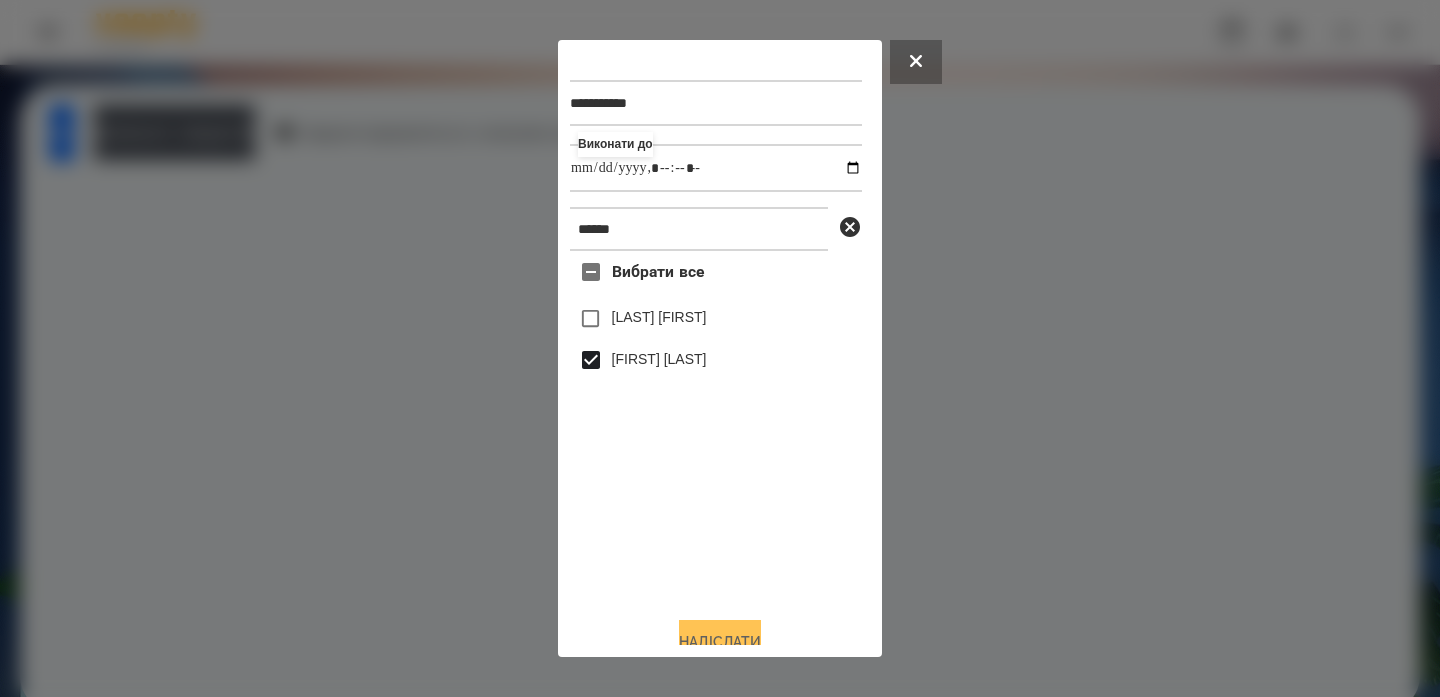type on "**********" 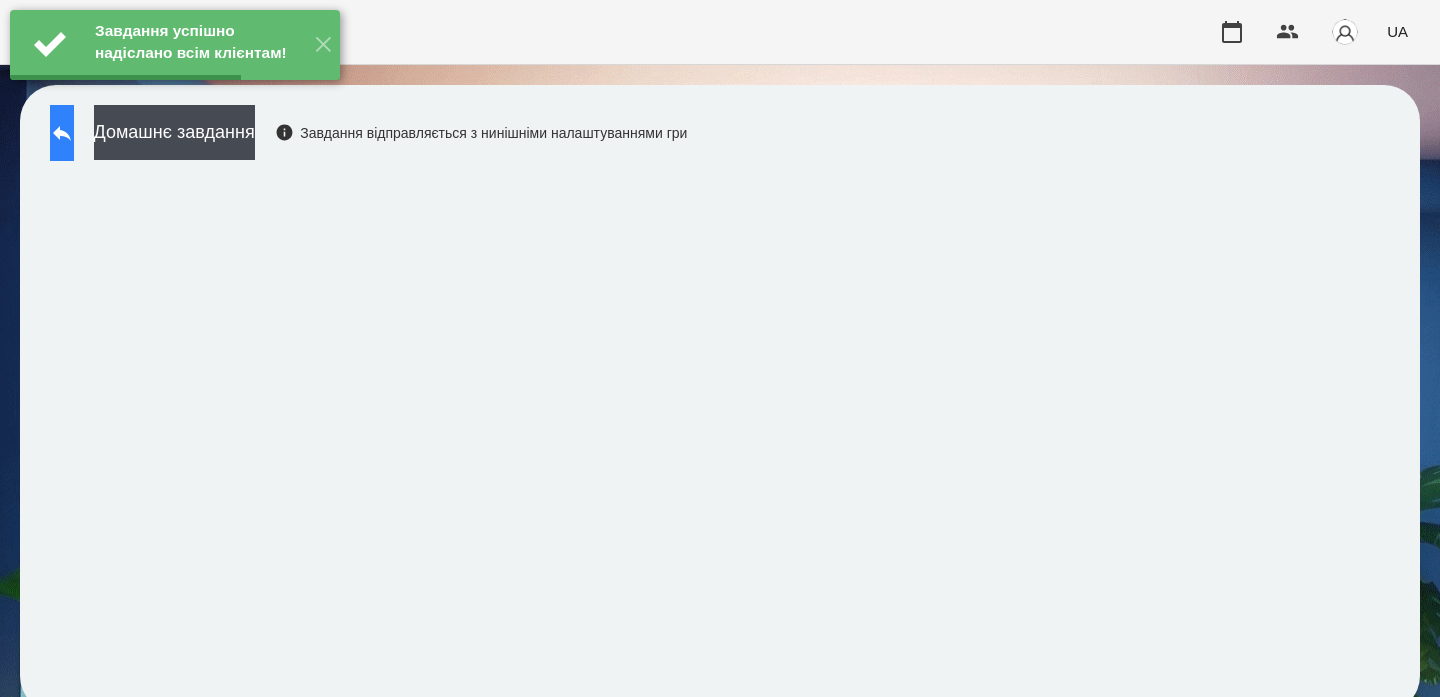 click 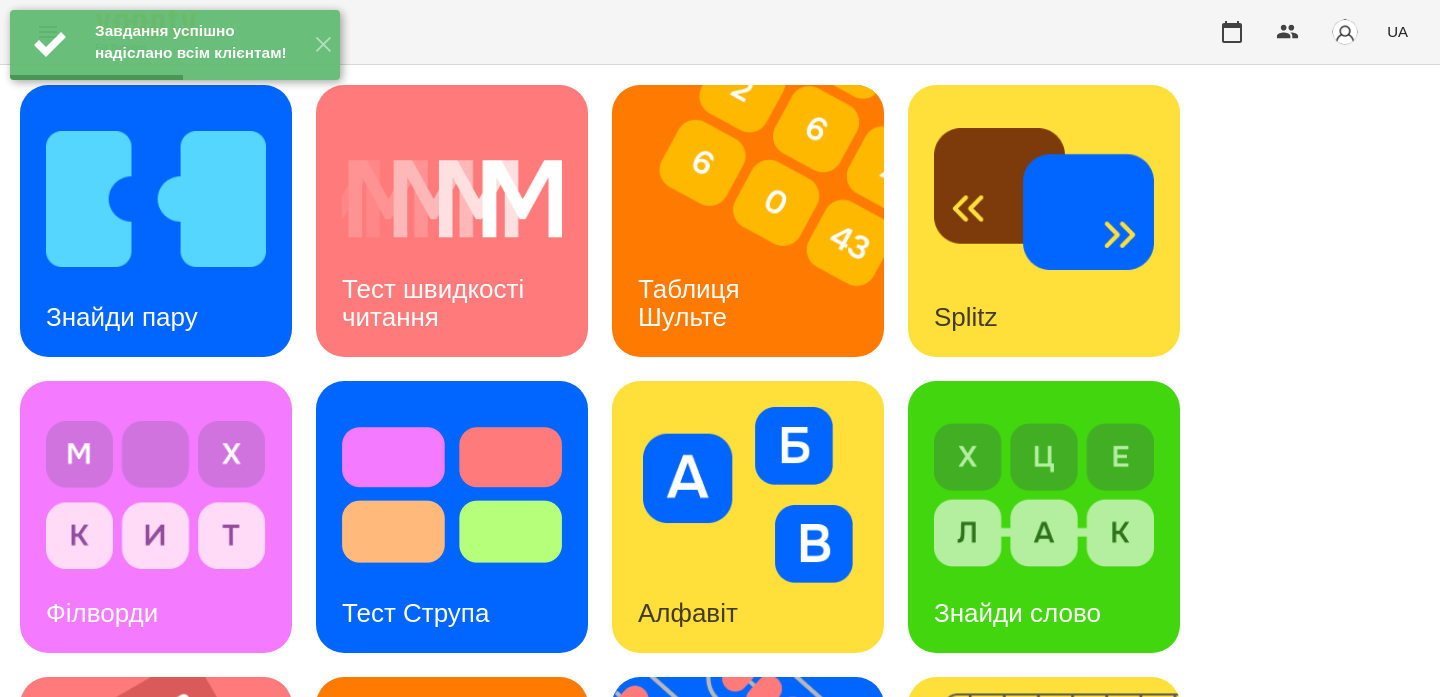 scroll, scrollTop: 864, scrollLeft: 0, axis: vertical 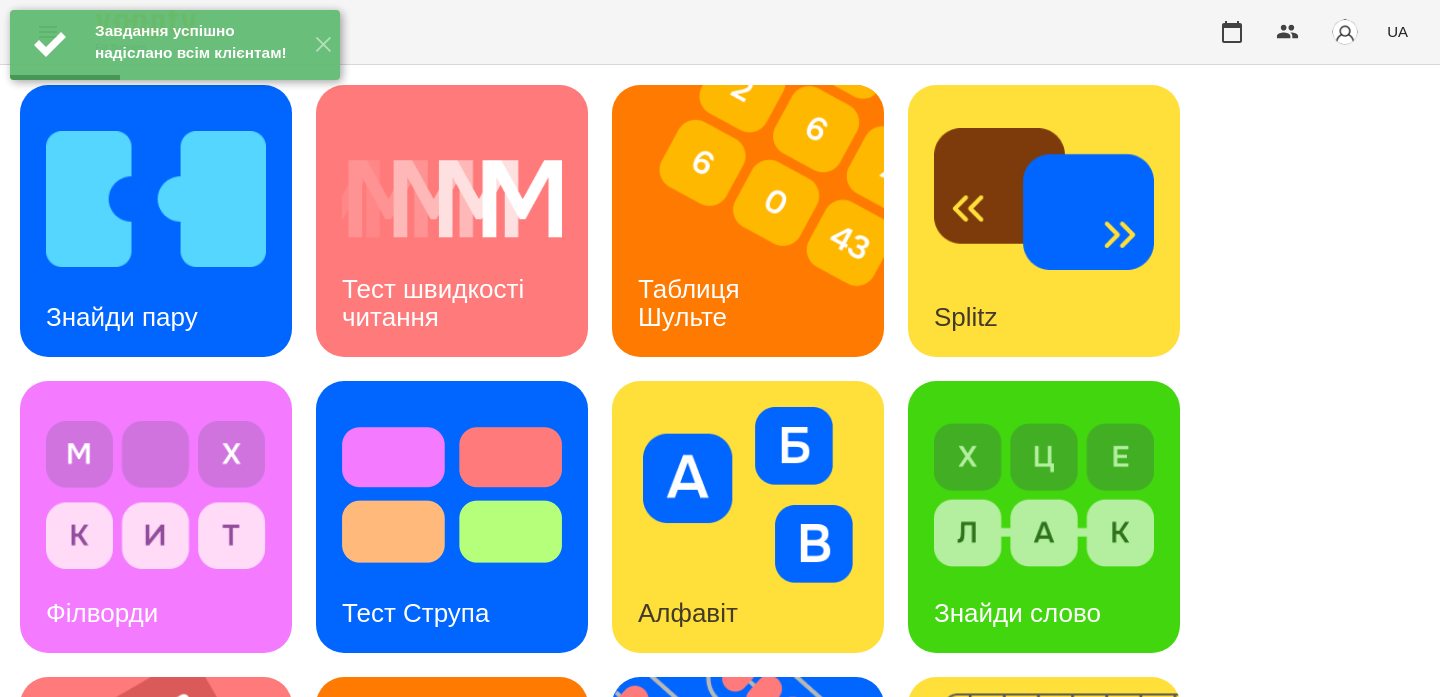click at bounding box center [1057, 1109] 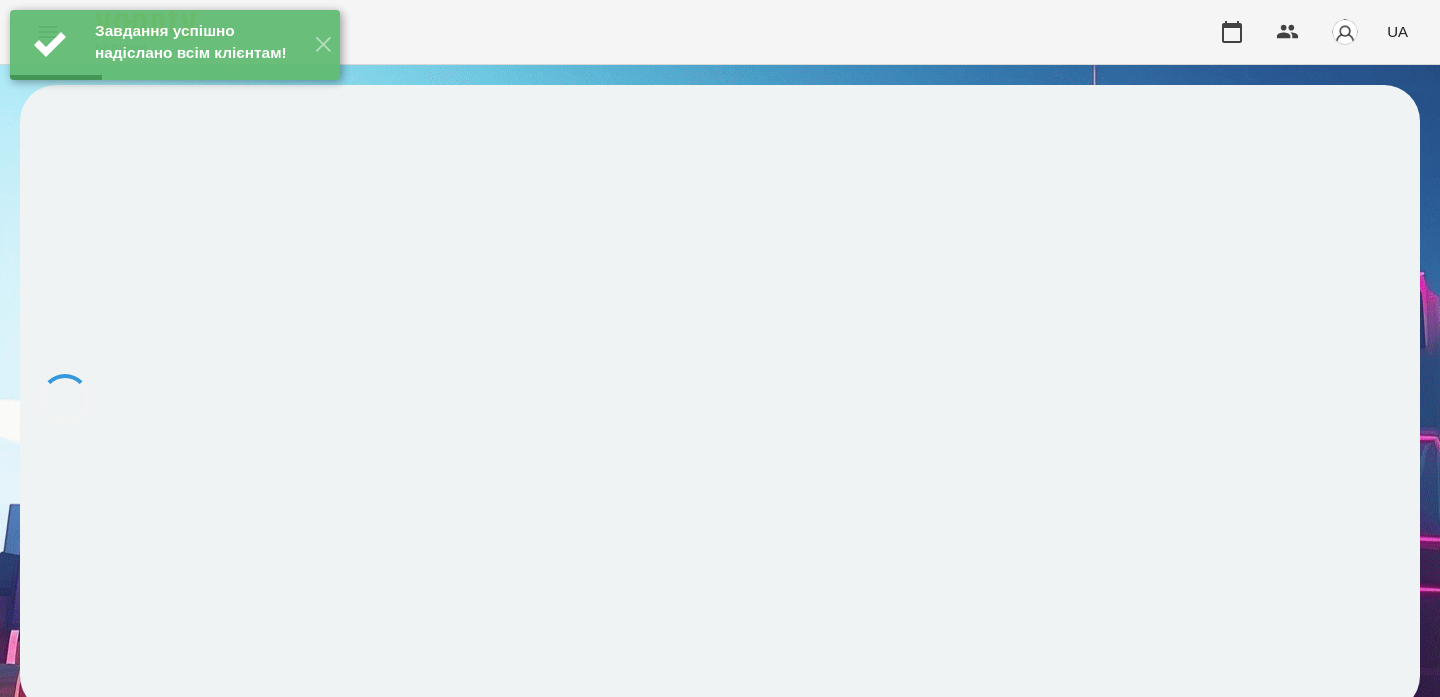 scroll, scrollTop: 0, scrollLeft: 0, axis: both 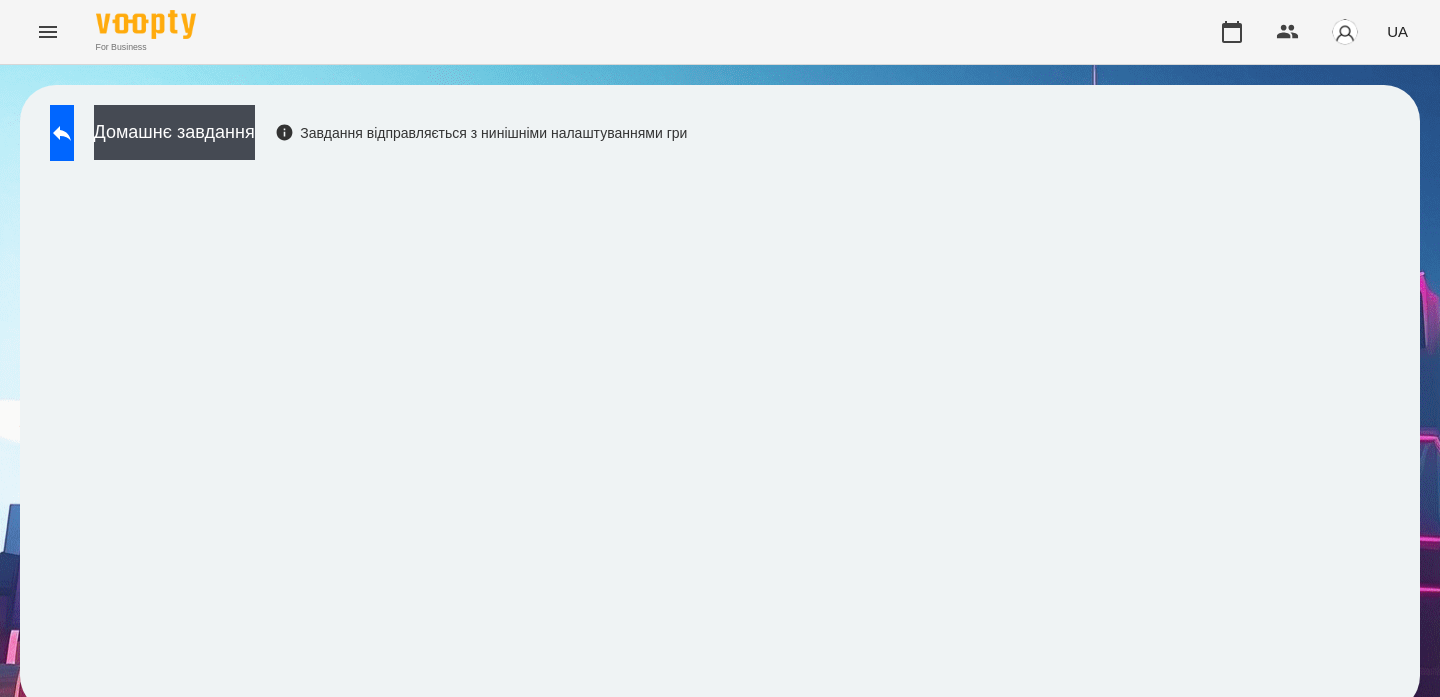 click on "Домашнє завдання Завдання відправляється з нинішніми налаштуваннями гри" at bounding box center [363, 138] 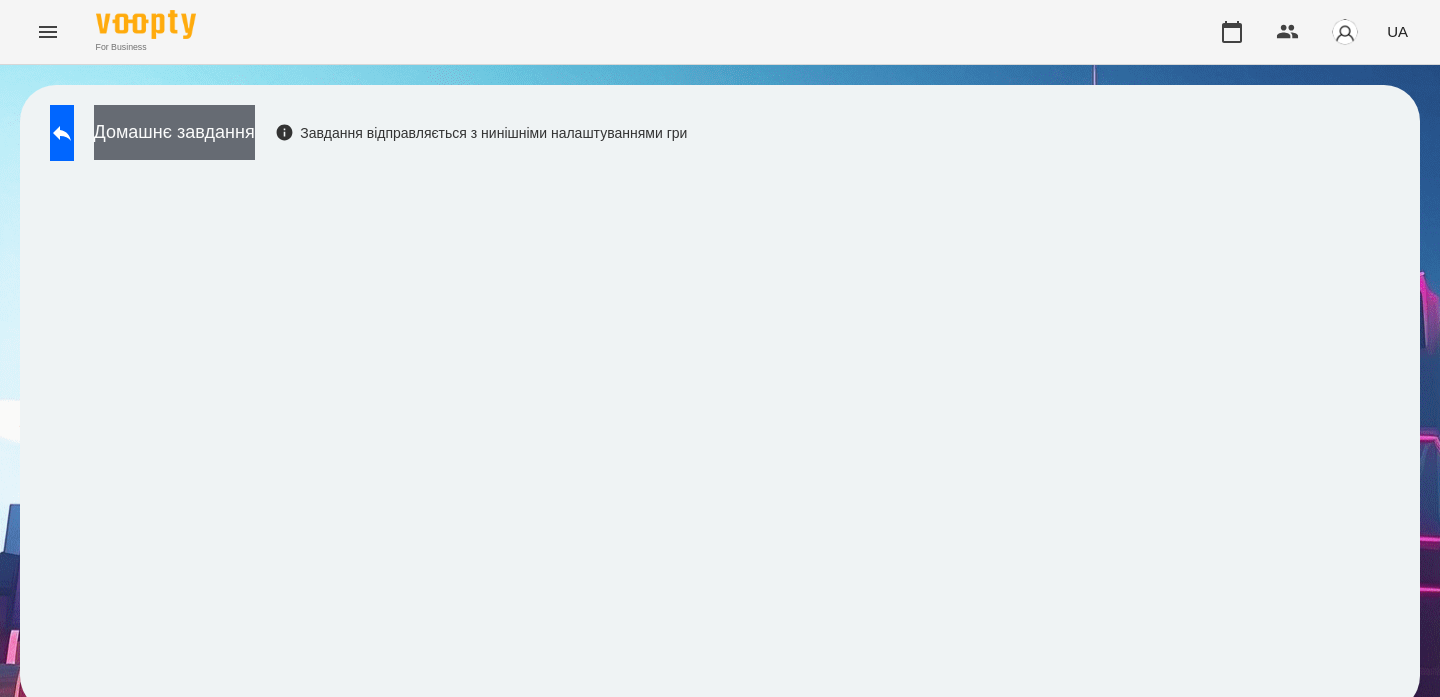 click on "Домашнє завдання" at bounding box center (174, 132) 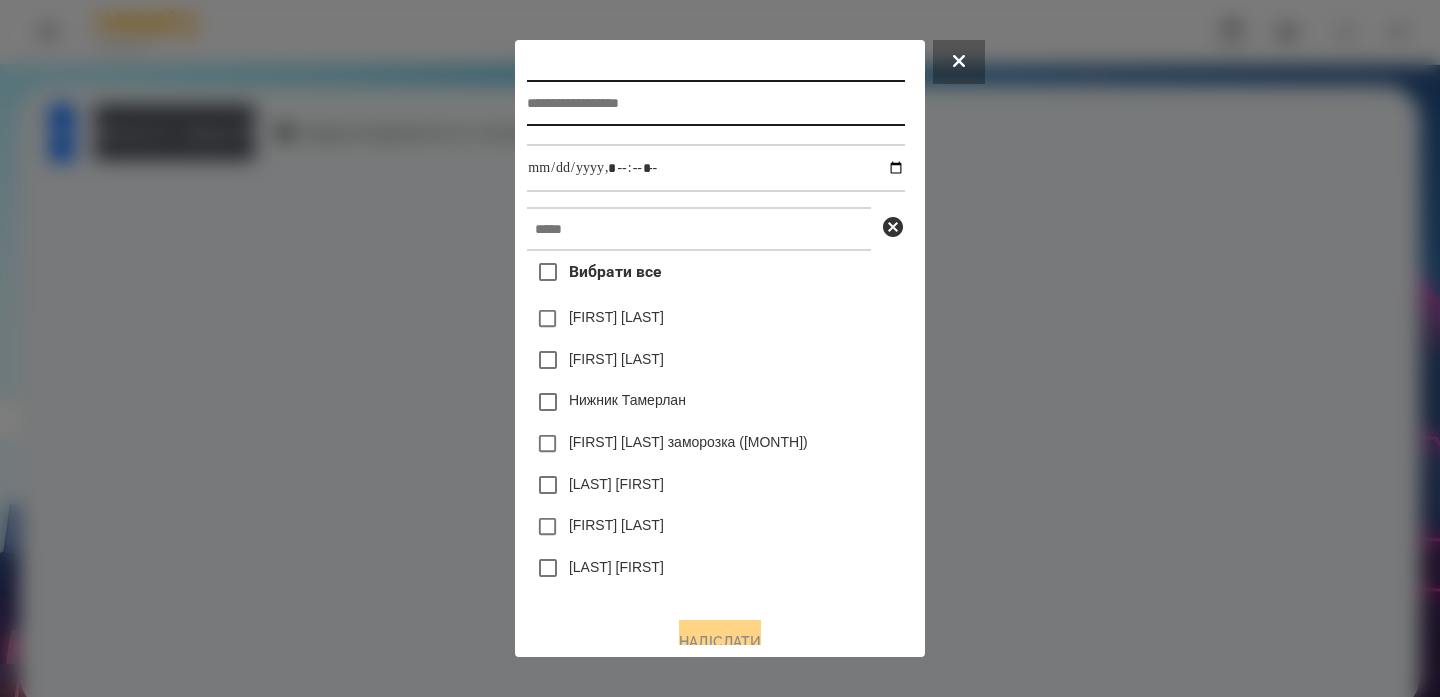 click at bounding box center (715, 103) 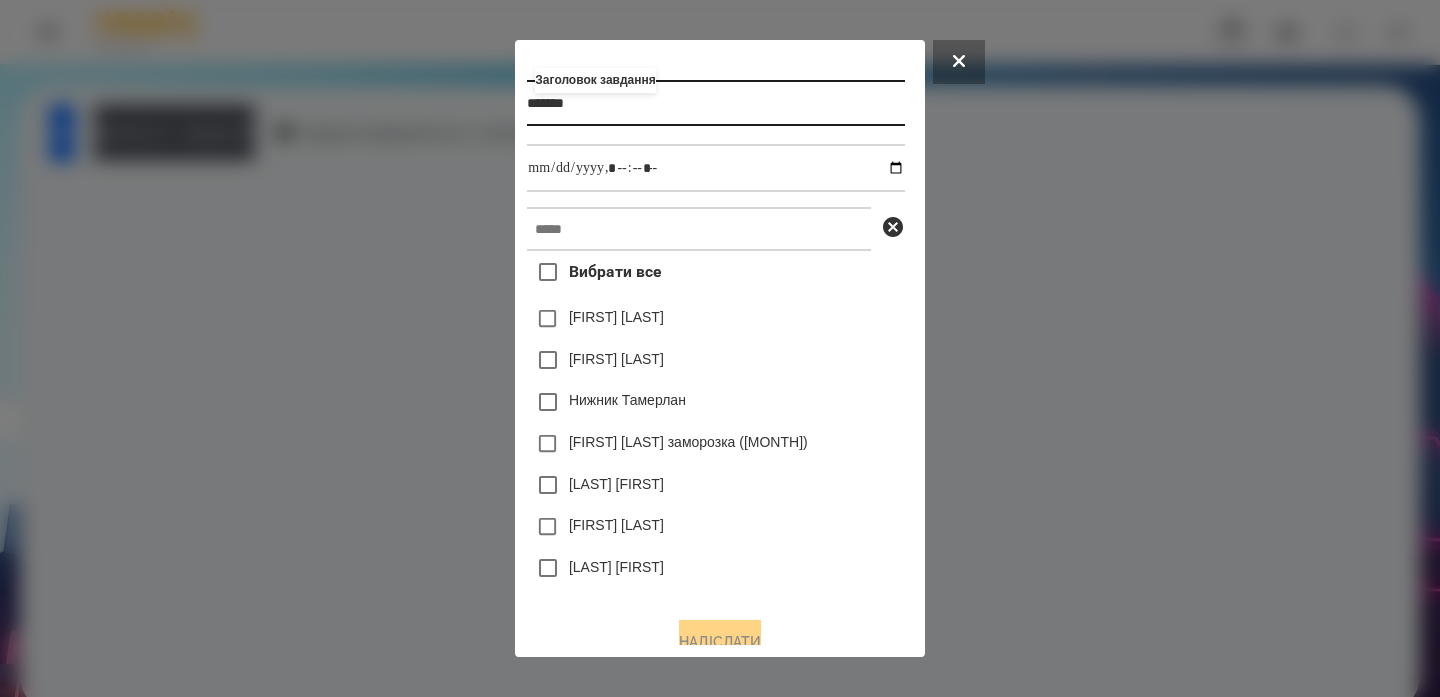 type on "*******" 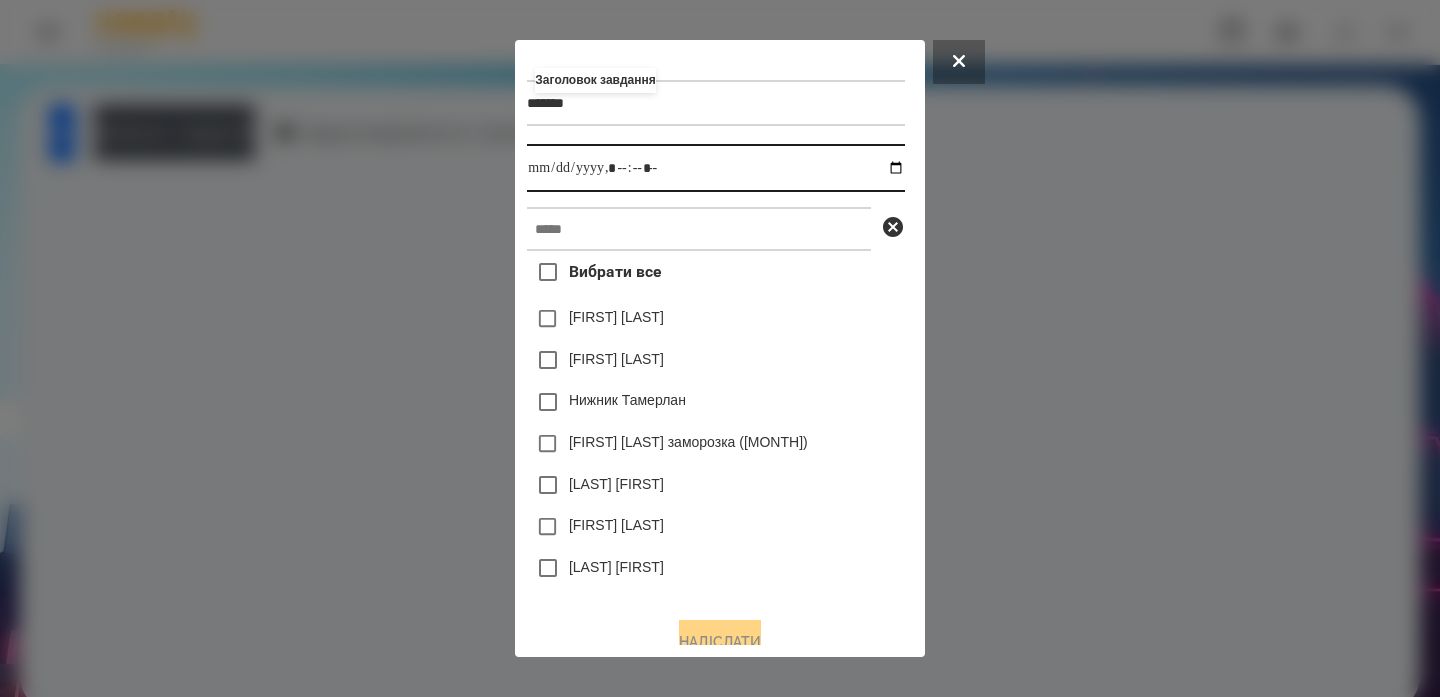 click at bounding box center [715, 168] 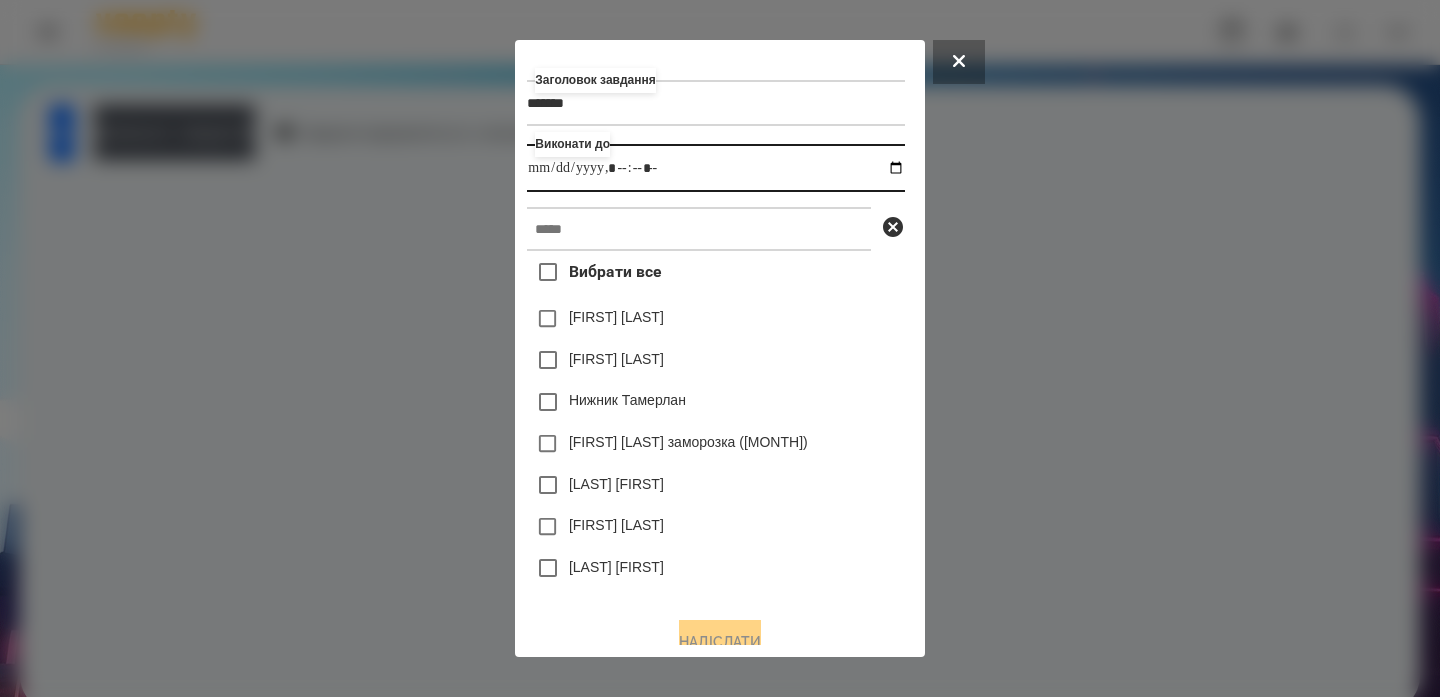 click at bounding box center (715, 168) 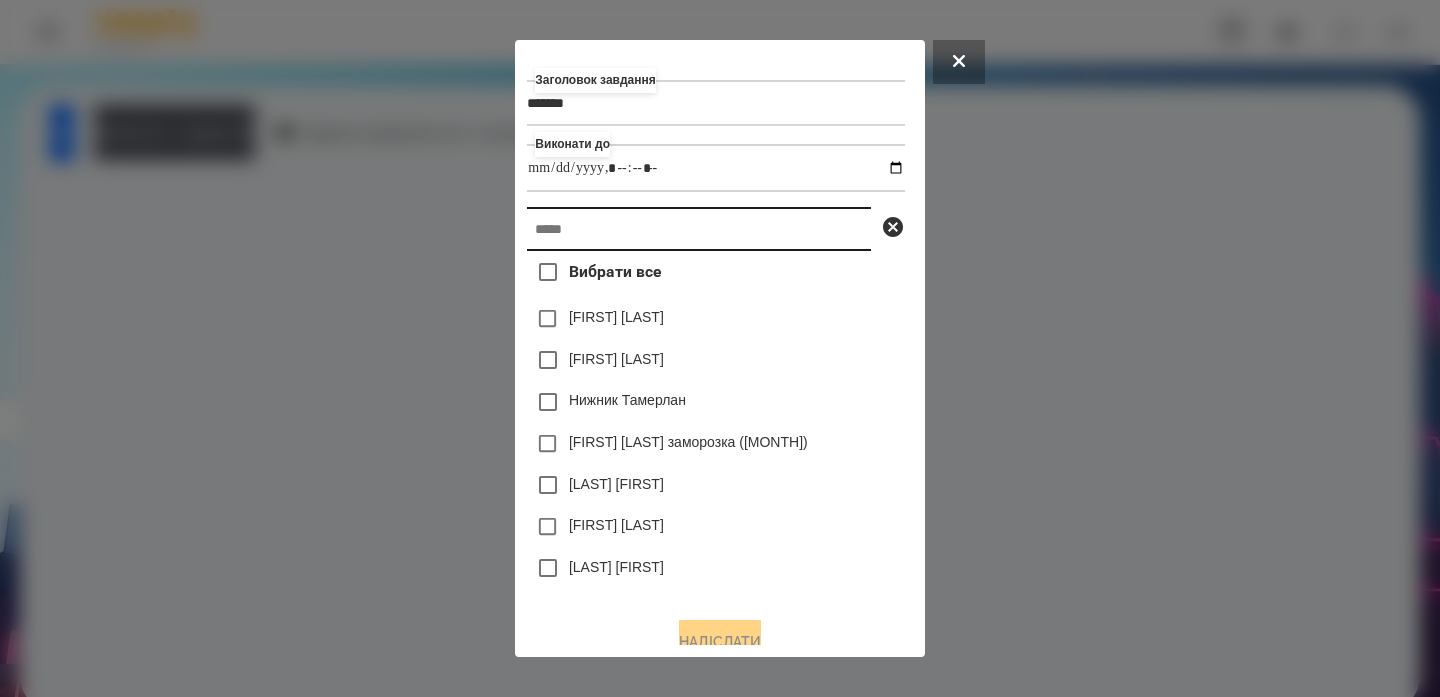 click at bounding box center [699, 229] 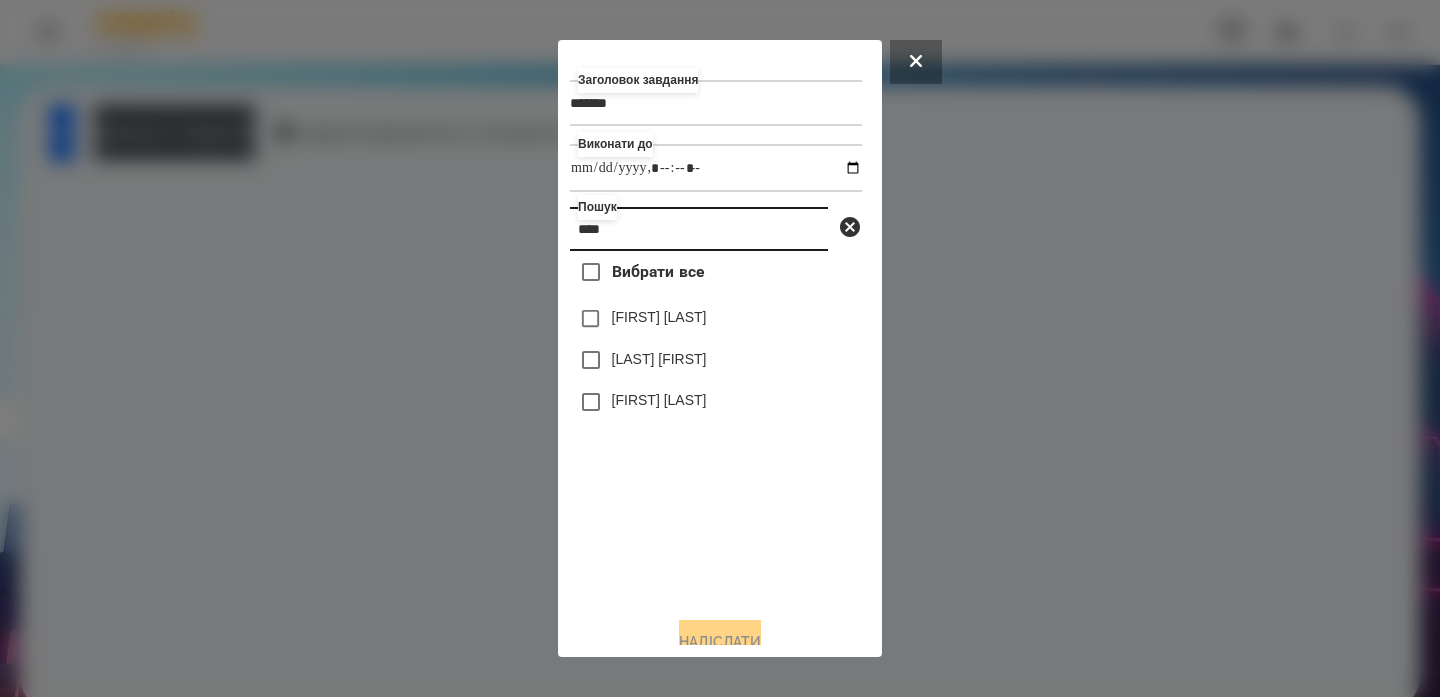 type on "****" 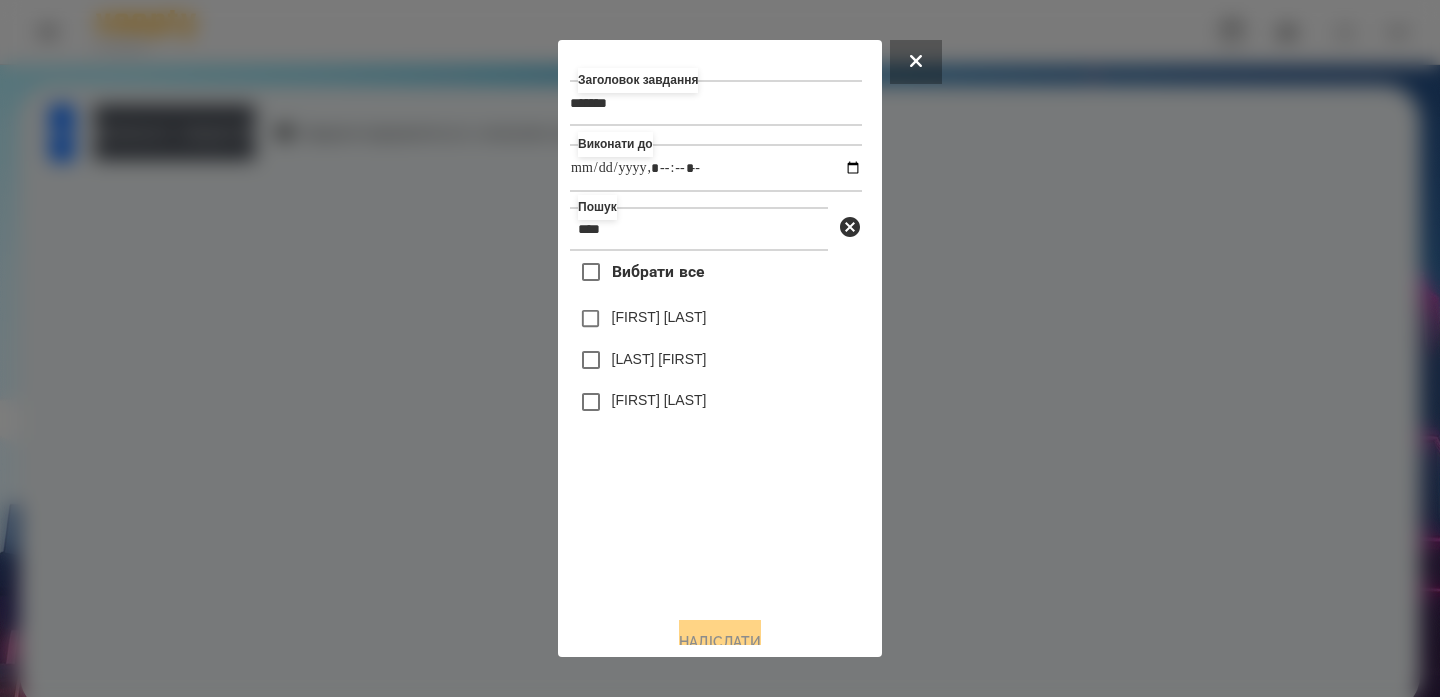 click on "Захарій Савченко" at bounding box center [659, 400] 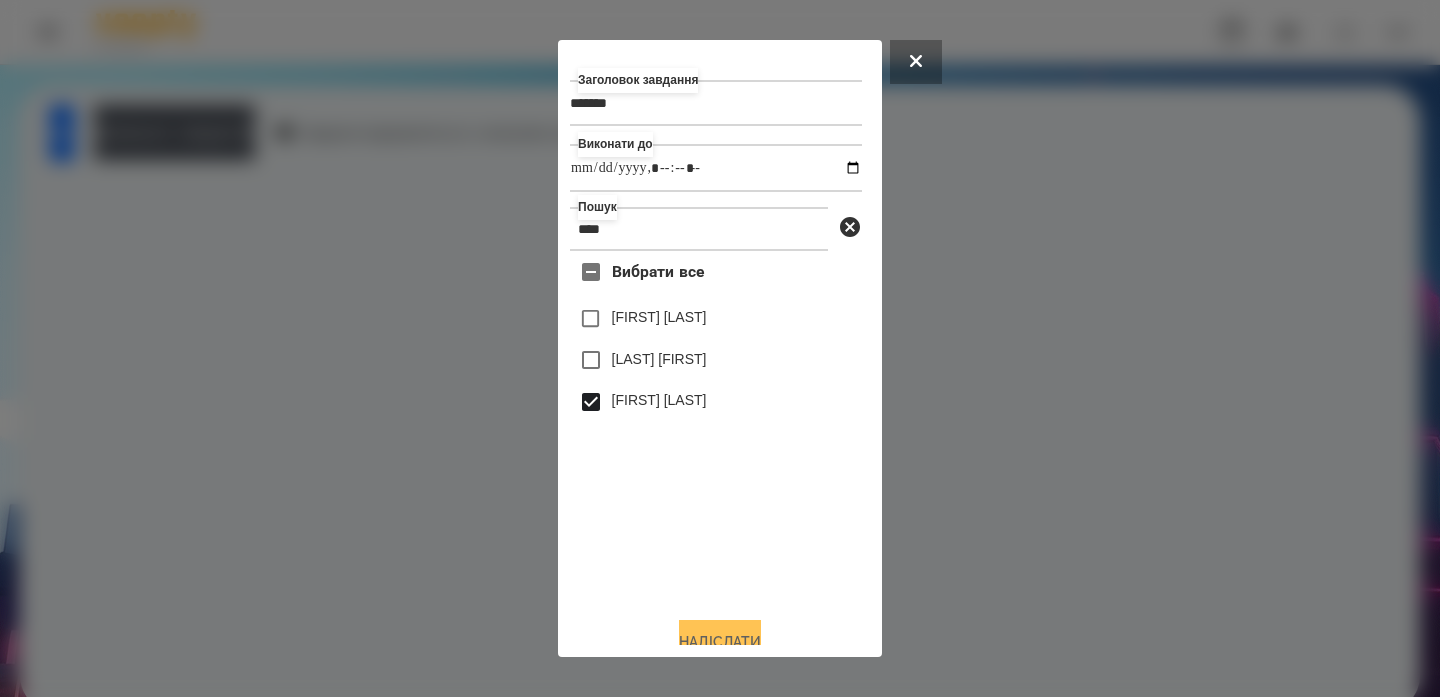 click on "Надіслати" at bounding box center [720, 642] 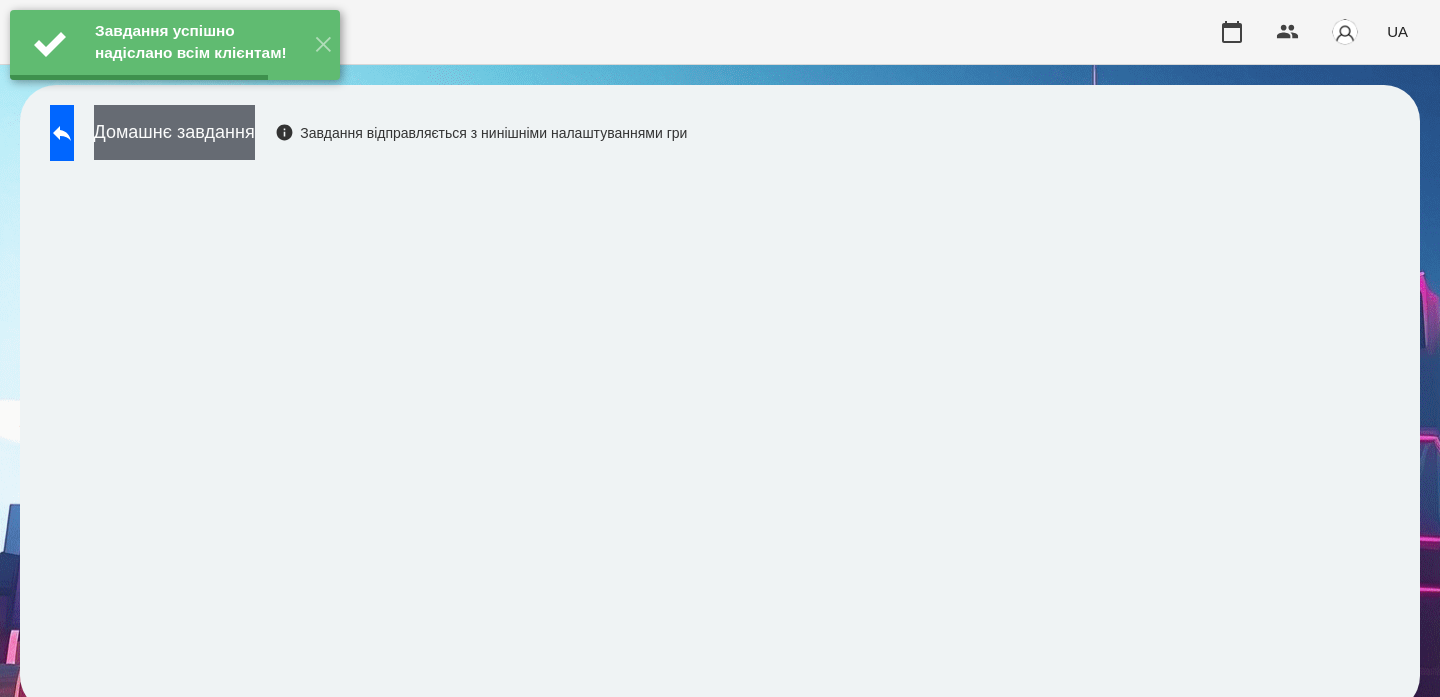 click on "Домашнє завдання" at bounding box center (174, 132) 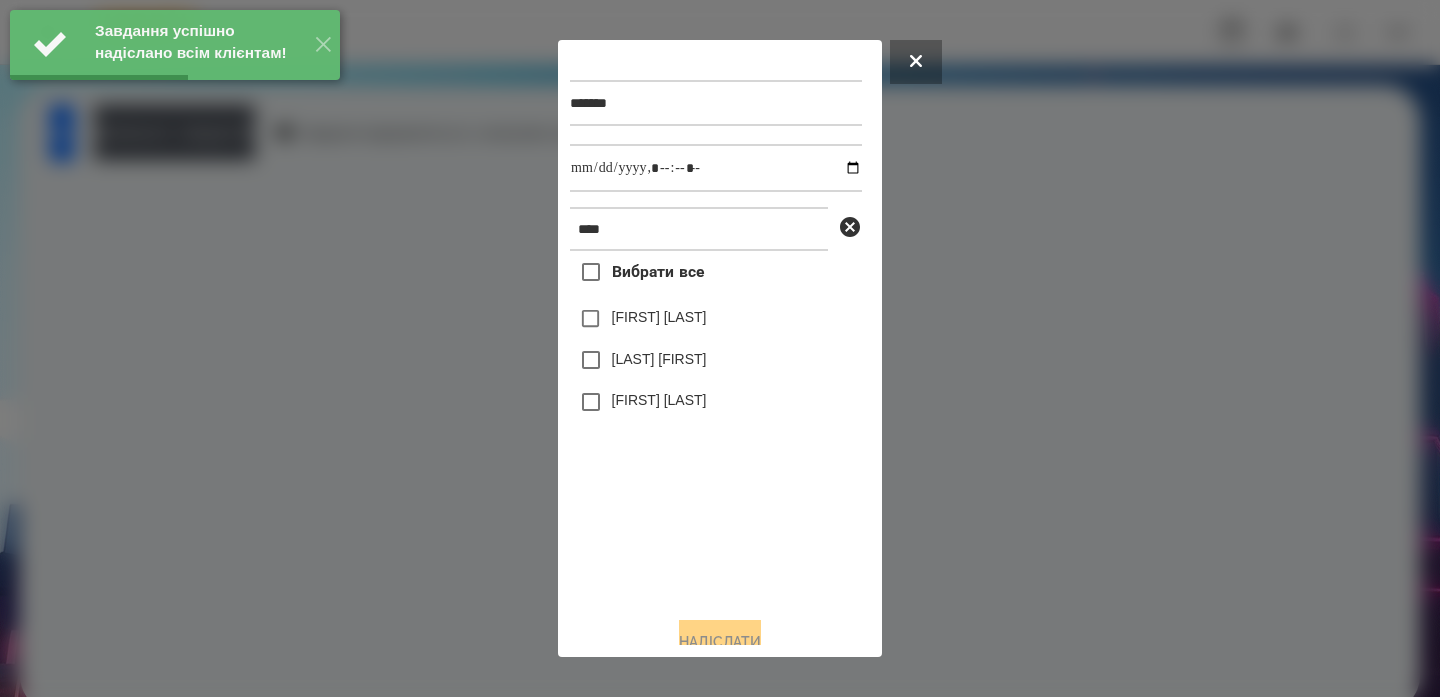 click on "Захарій Савченко" at bounding box center [659, 400] 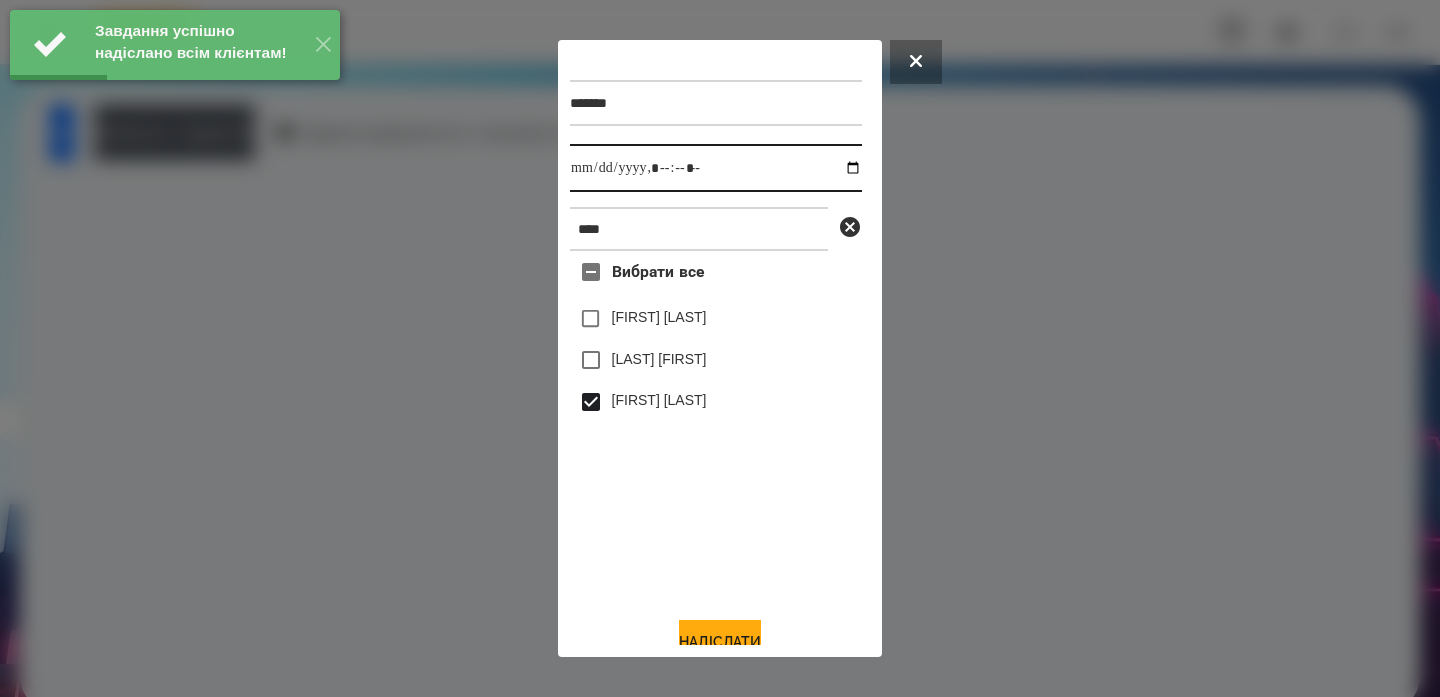 click at bounding box center [716, 168] 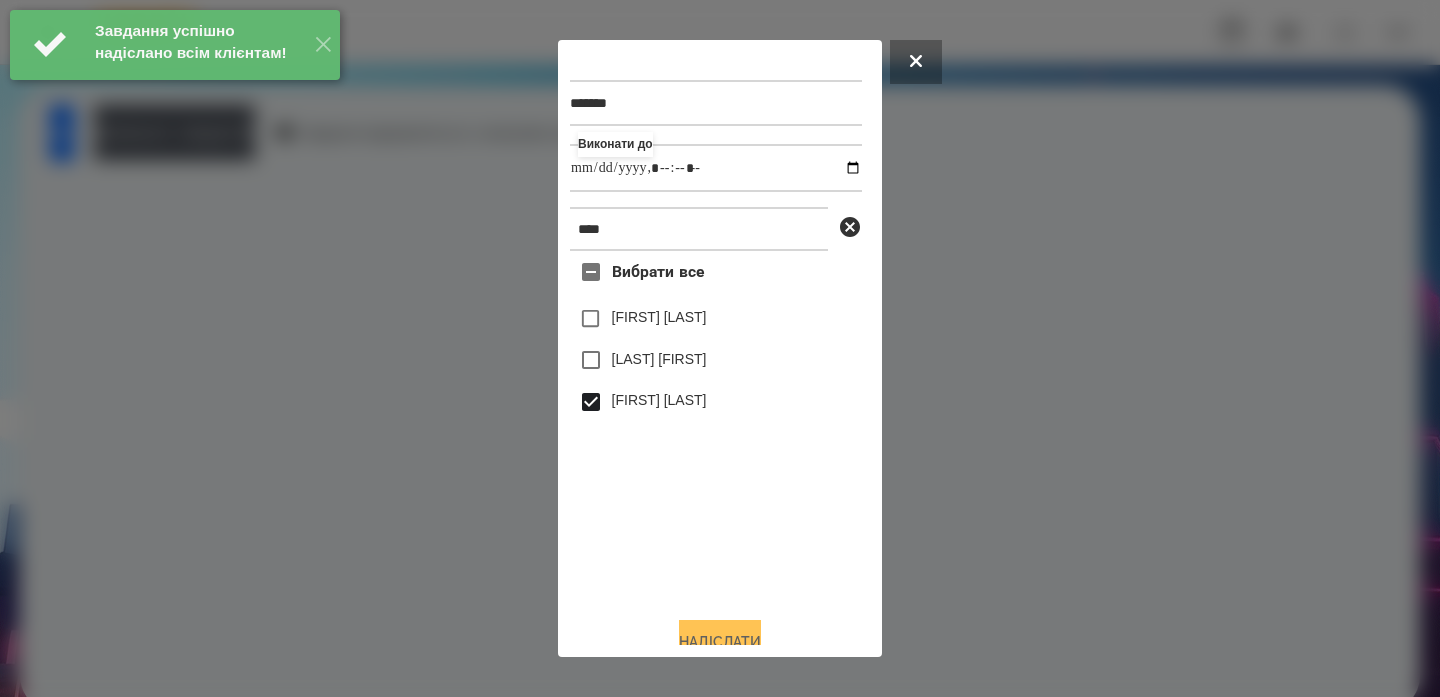 type on "**********" 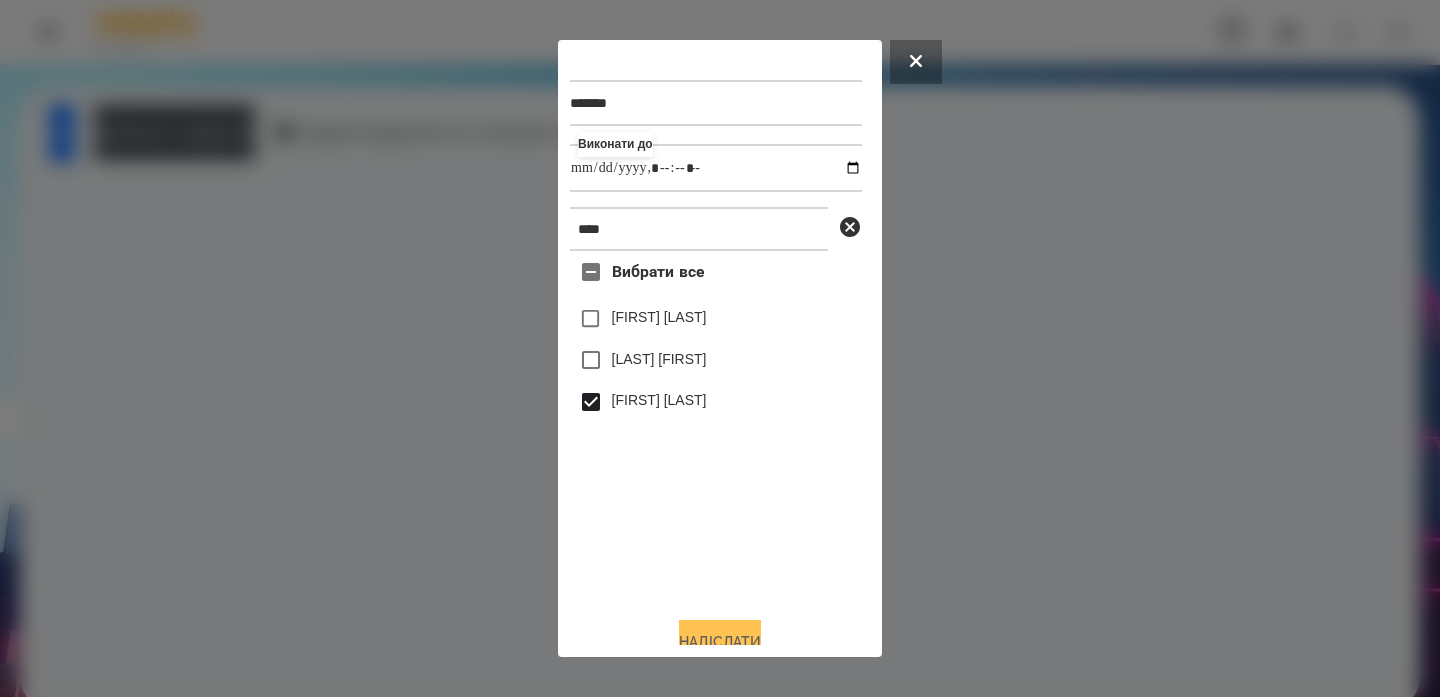 click on "Надіслати" at bounding box center (720, 642) 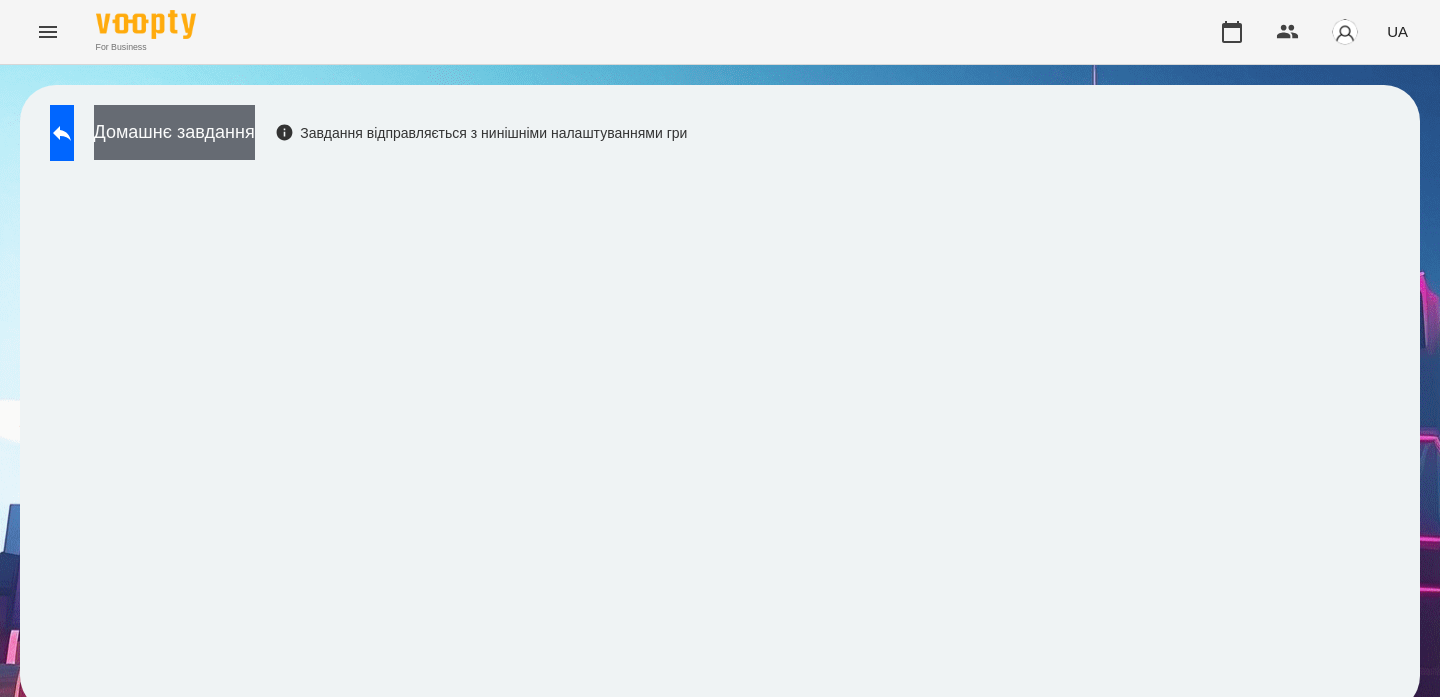 click on "Домашнє завдання" at bounding box center [174, 132] 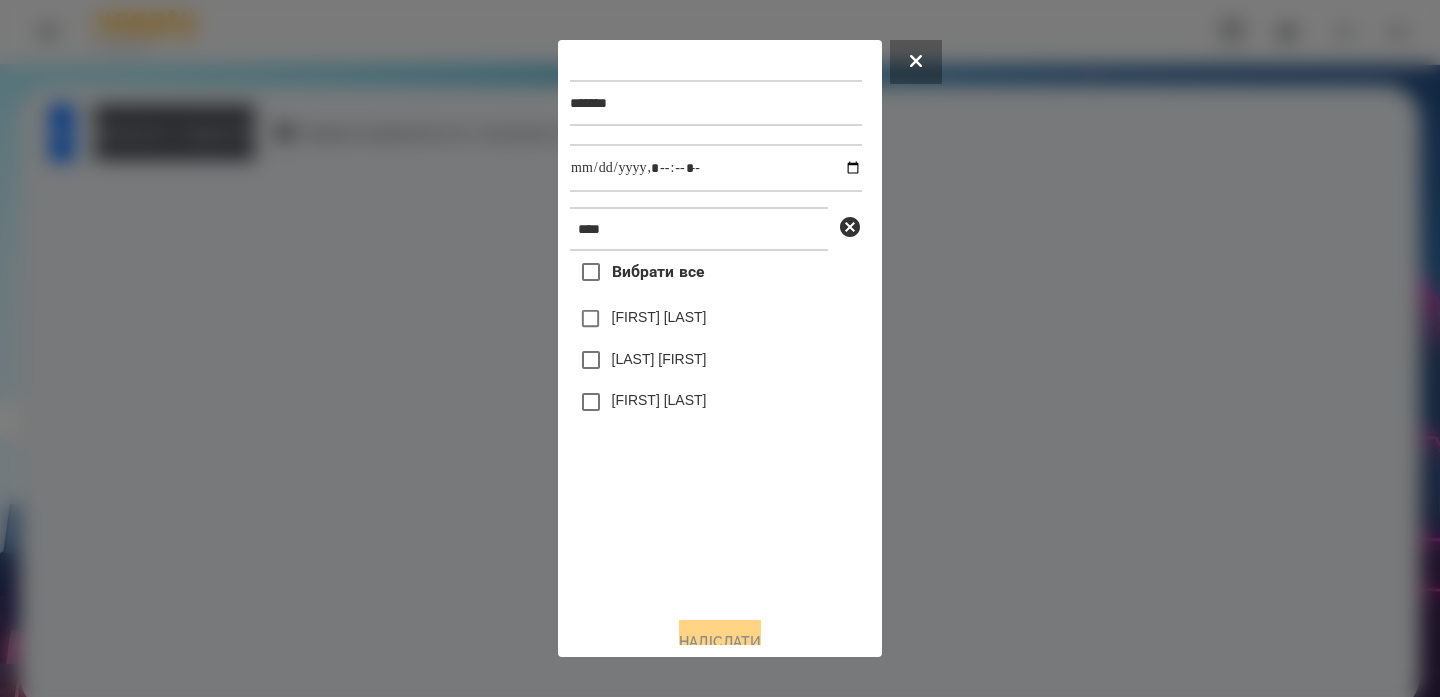 click on "Захарій Савченко" at bounding box center [659, 400] 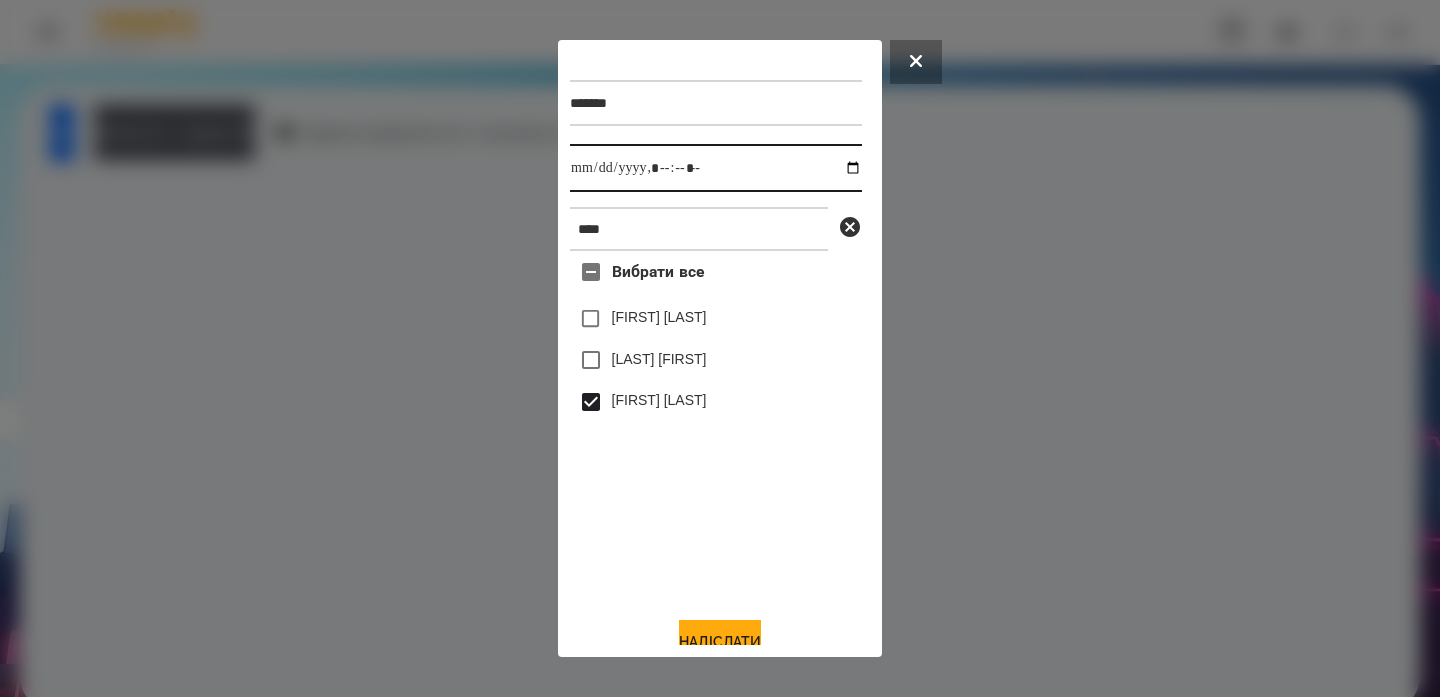 click at bounding box center [716, 168] 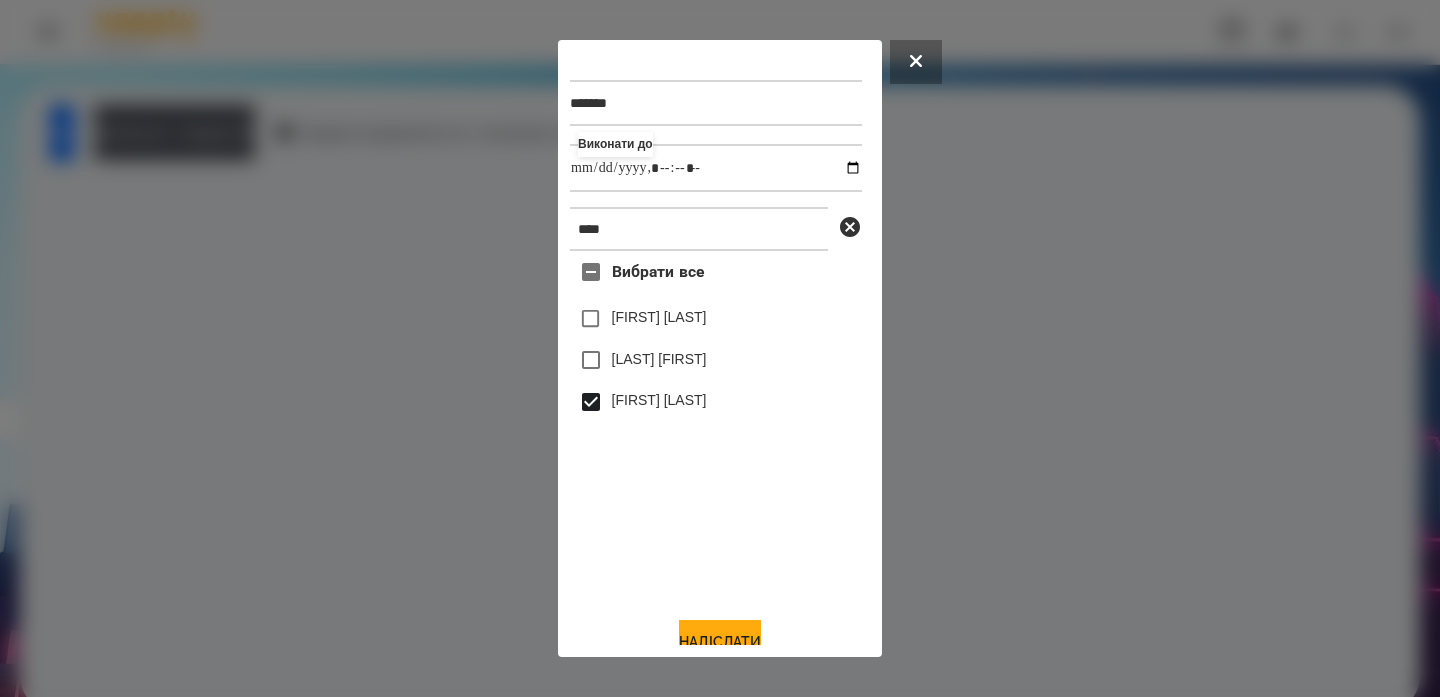 type on "**********" 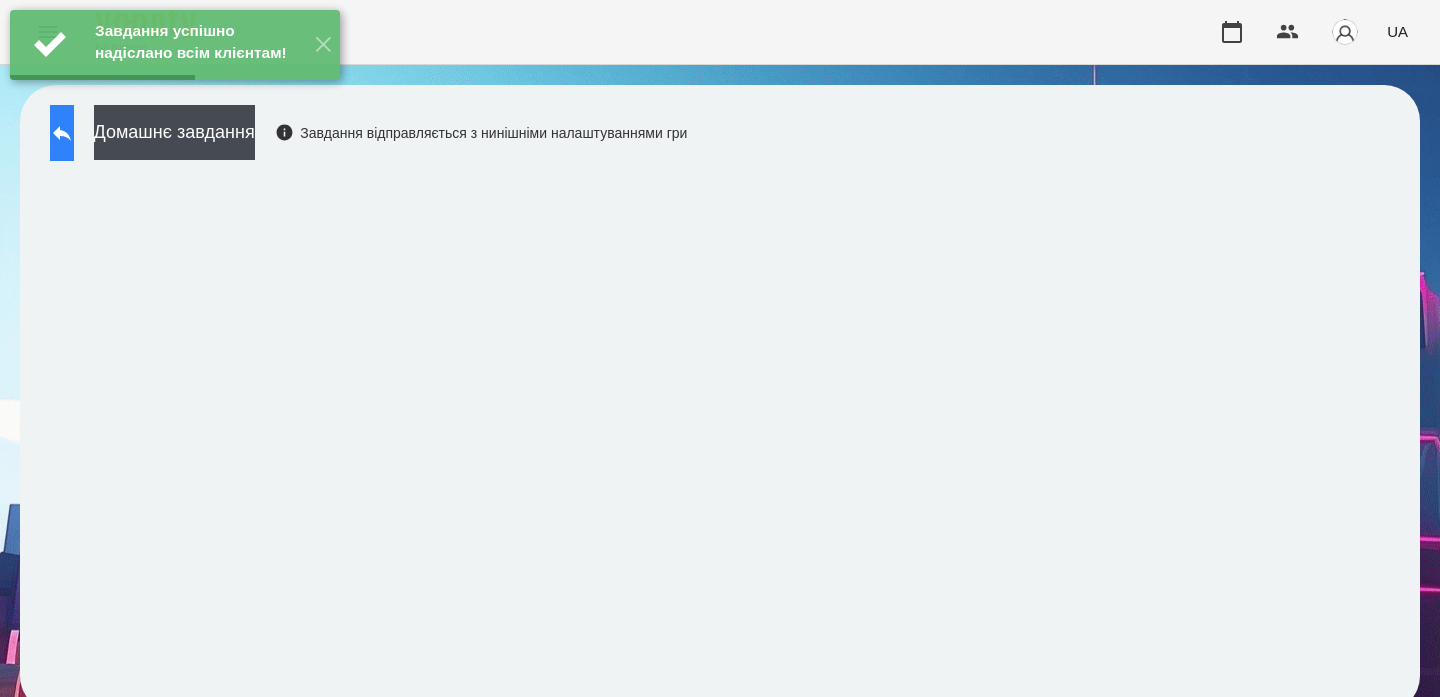 click 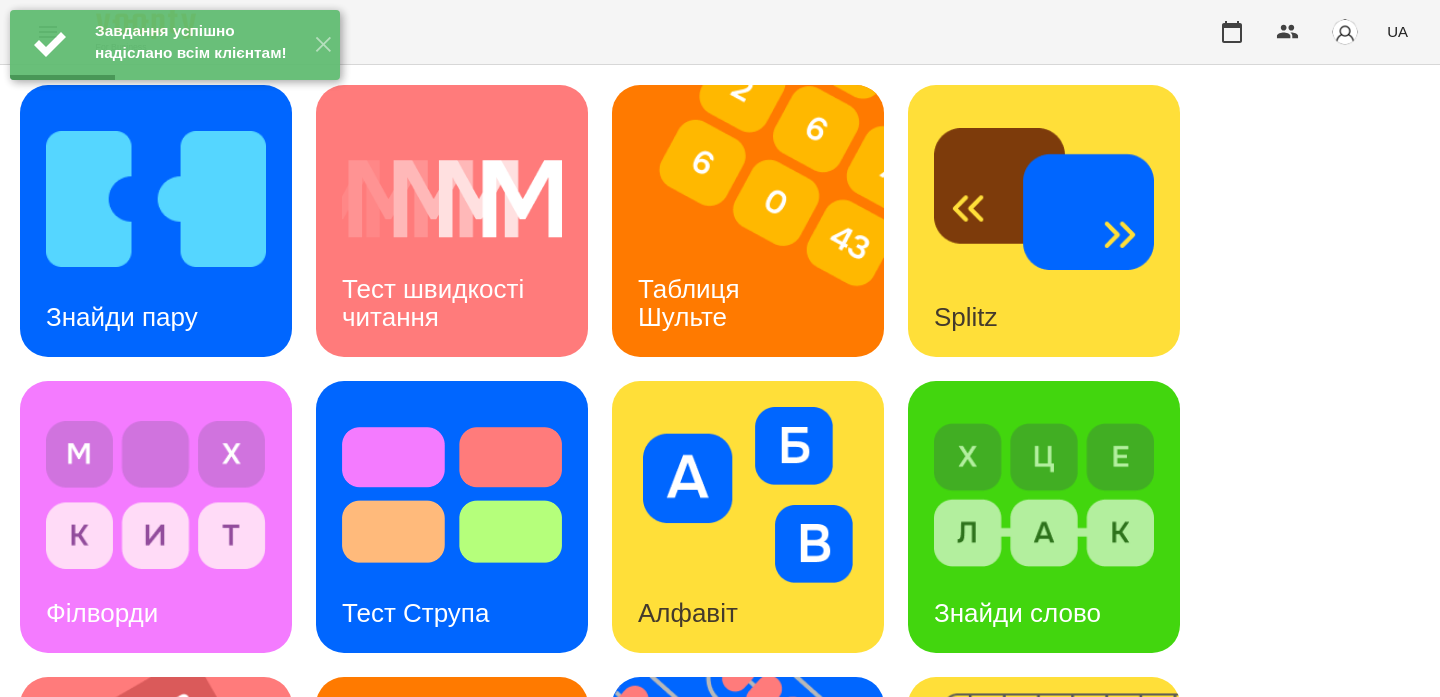 scroll, scrollTop: 864, scrollLeft: 0, axis: vertical 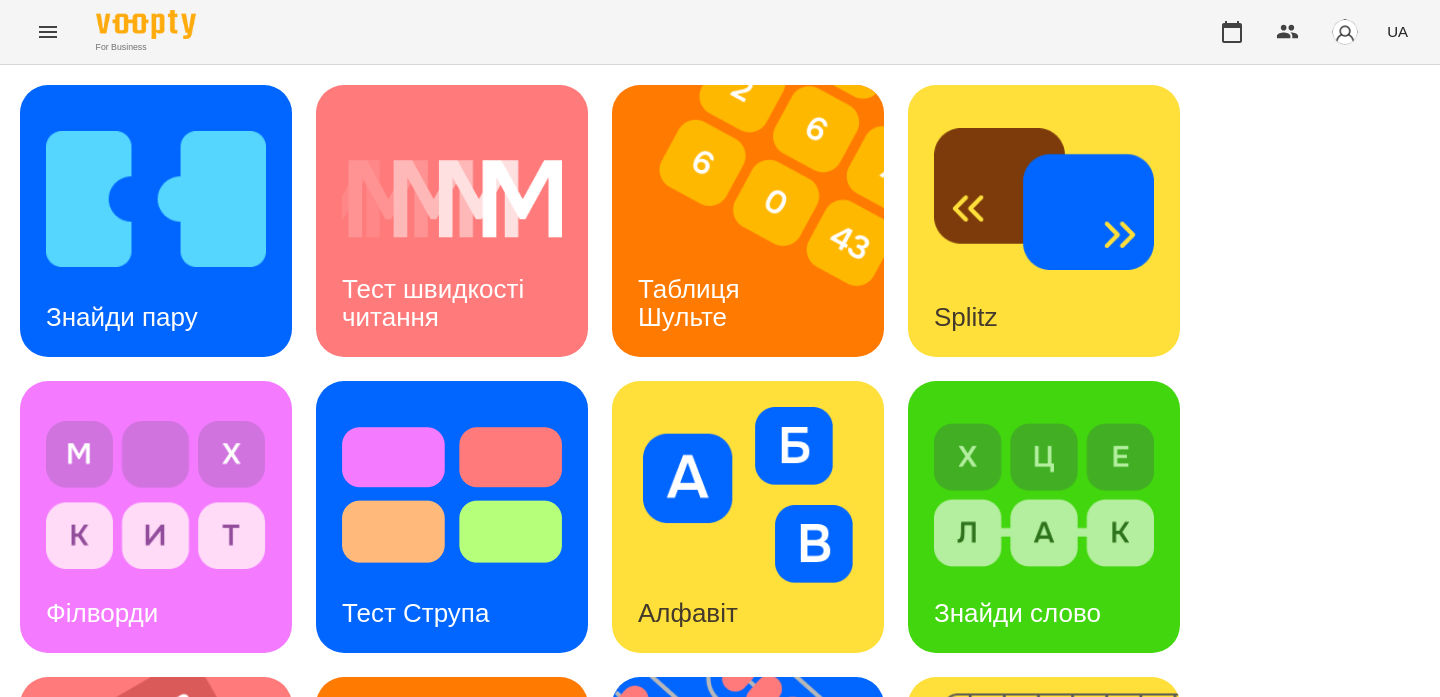click on "Ментальний
рахунок" at bounding box center (716, 1191) 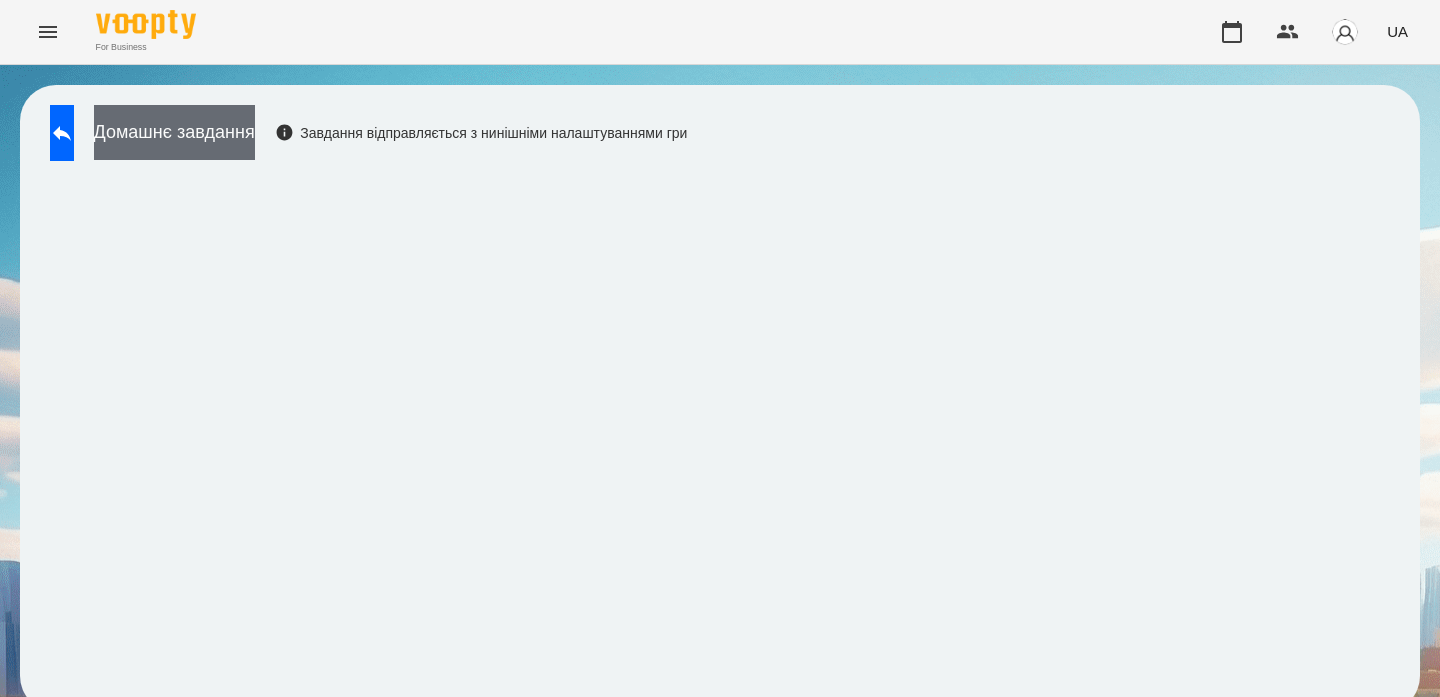 click on "Домашнє завдання" at bounding box center (174, 132) 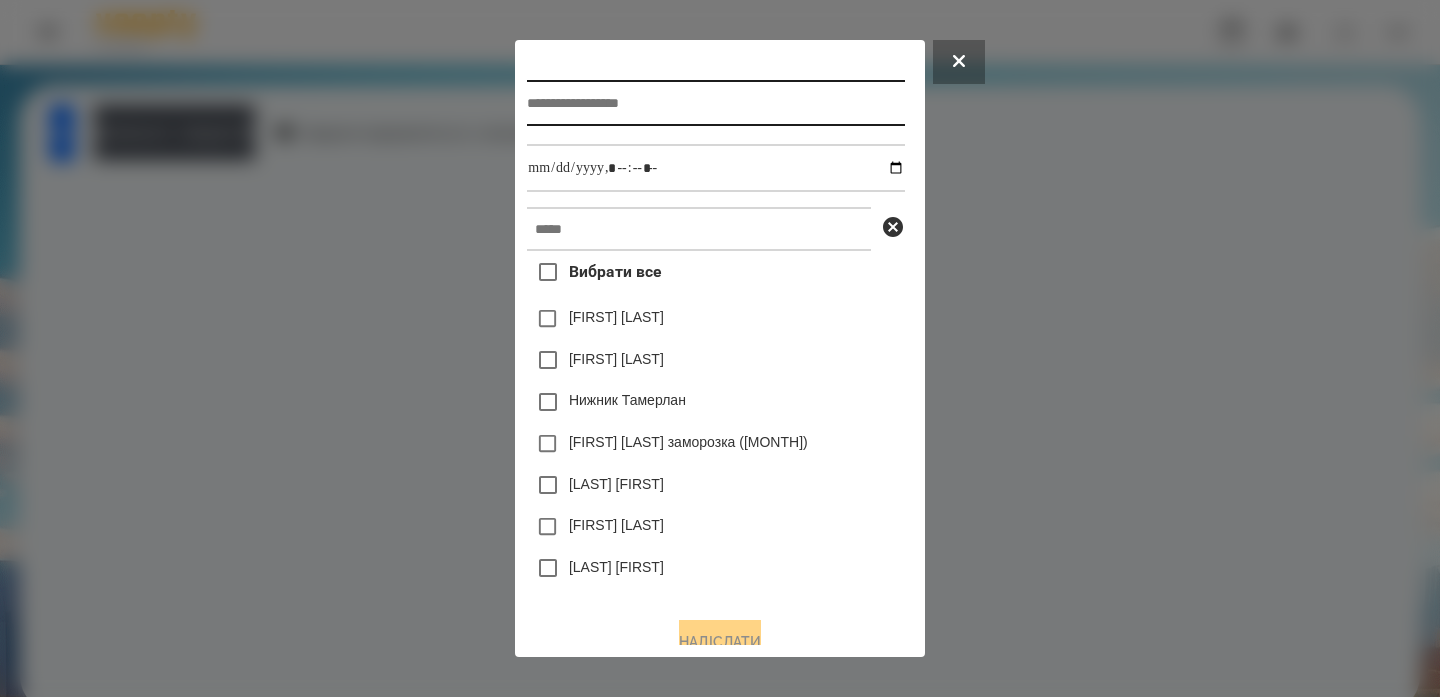 click at bounding box center [715, 103] 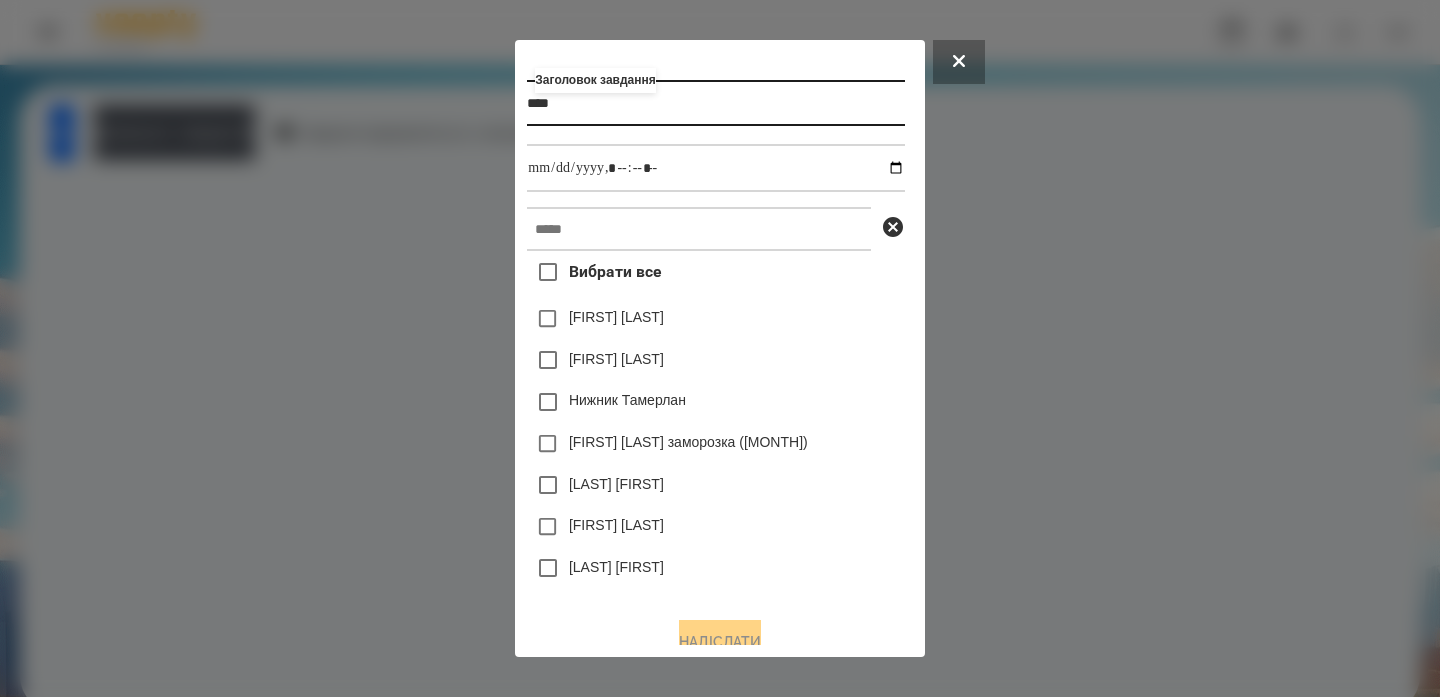 click on "****" at bounding box center [715, 103] 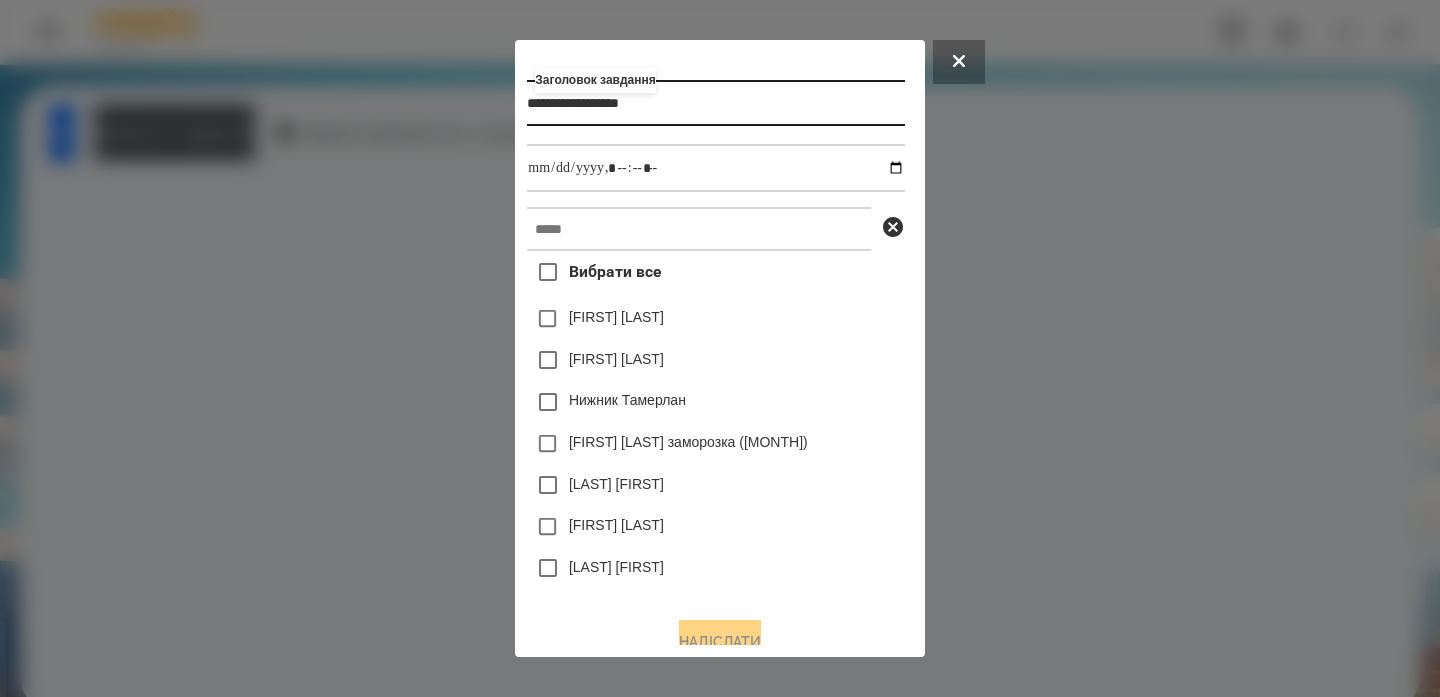 type on "**********" 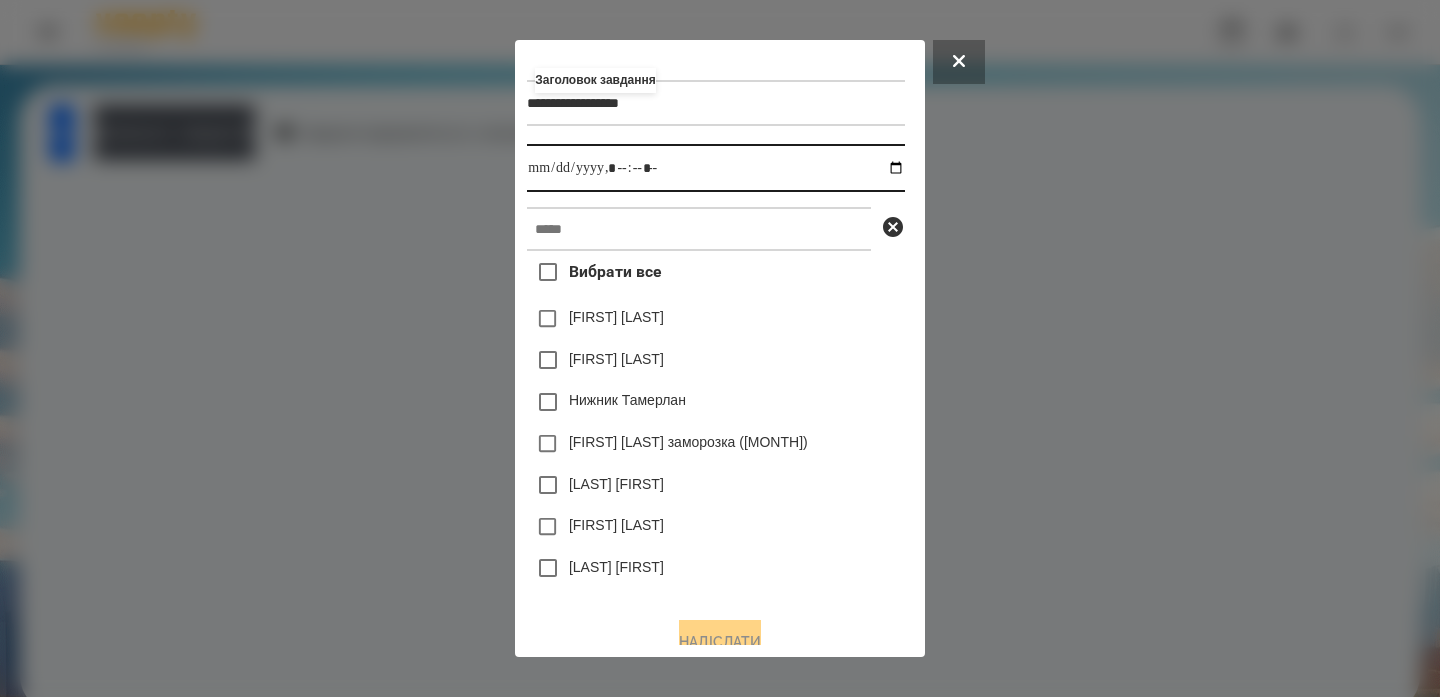 click at bounding box center [715, 168] 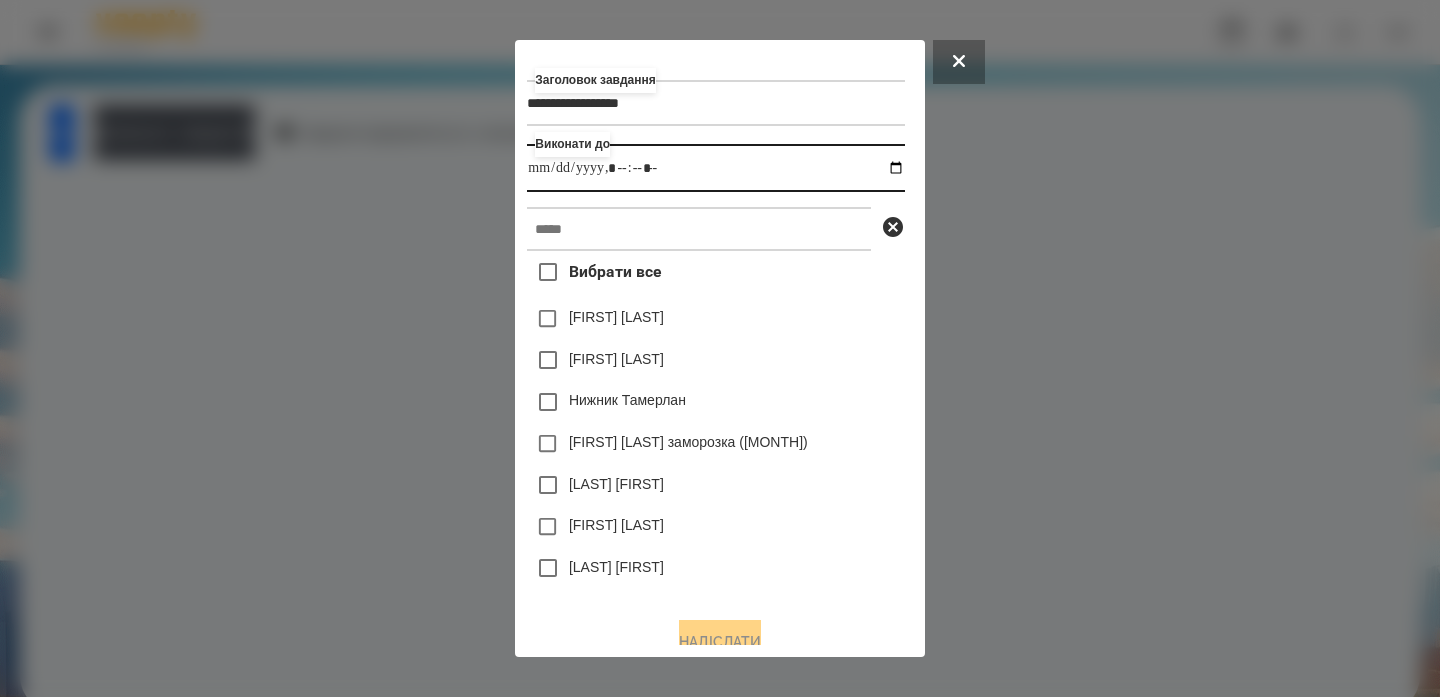 click at bounding box center [715, 168] 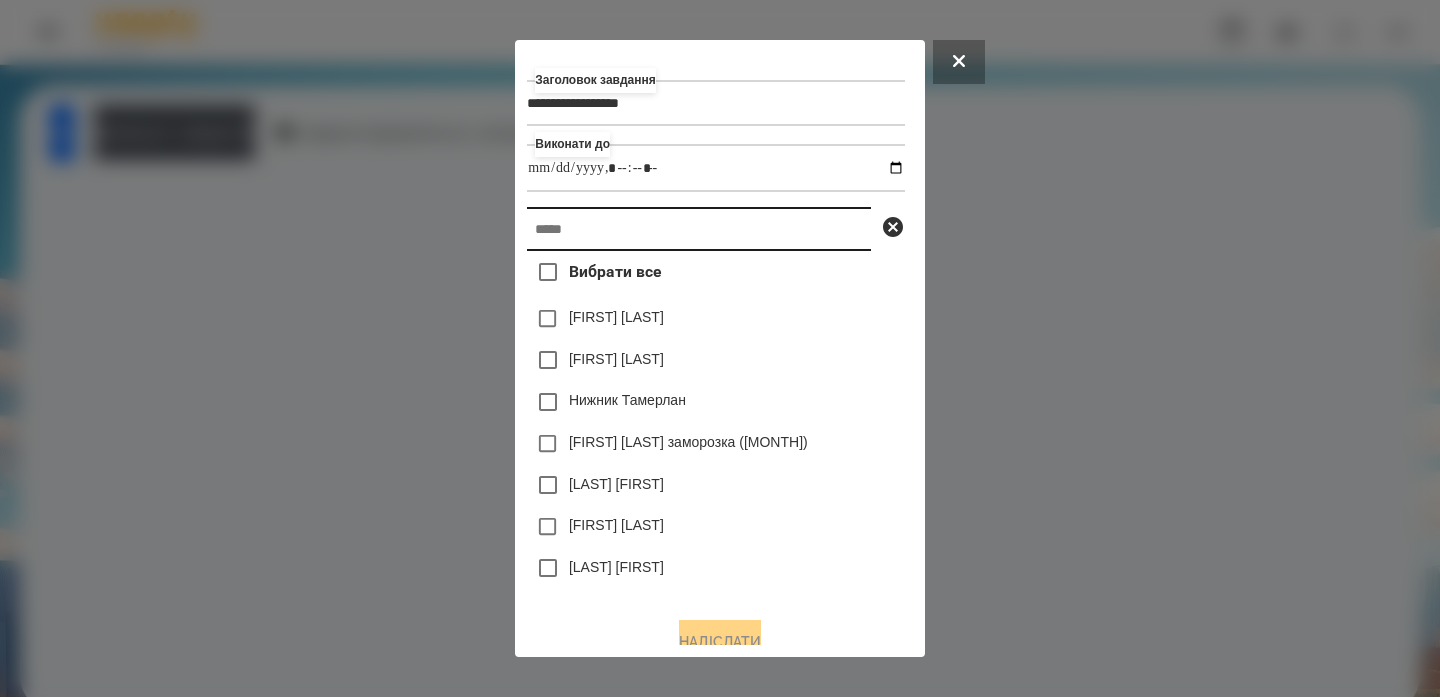 click at bounding box center [699, 229] 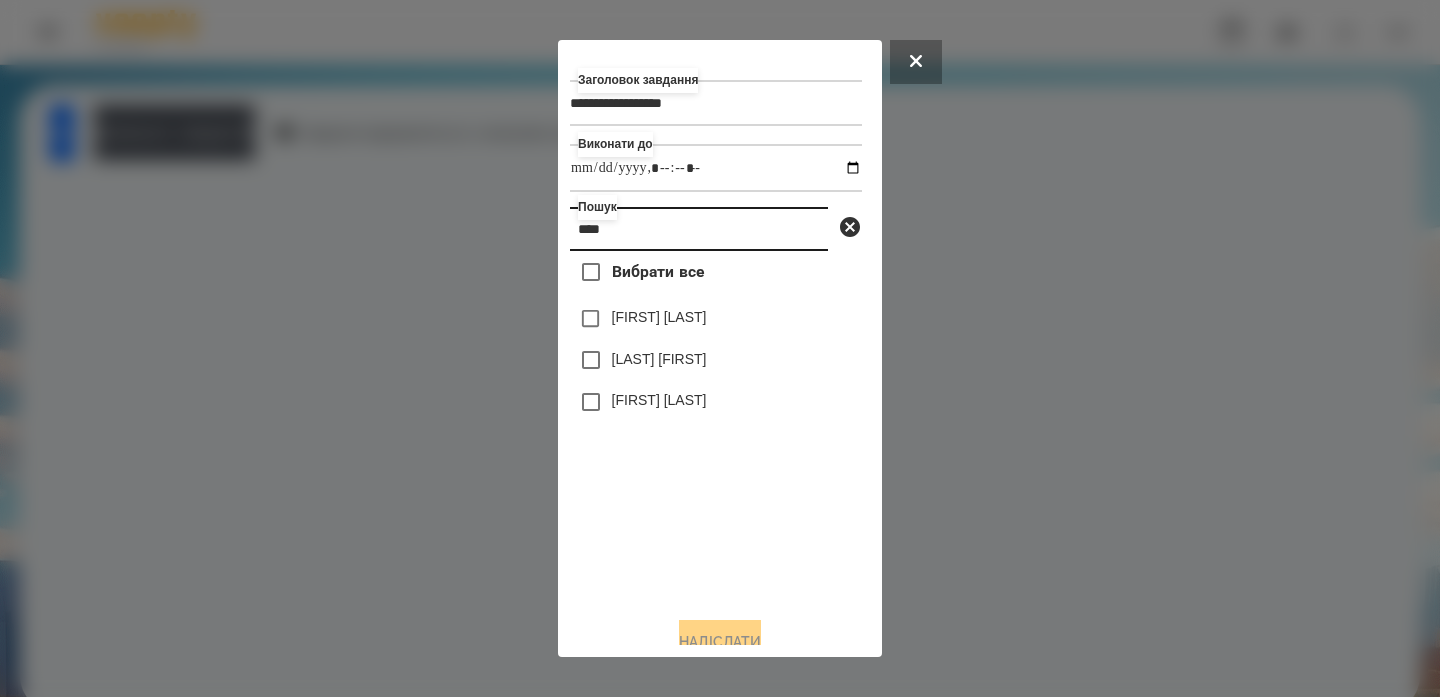 type on "****" 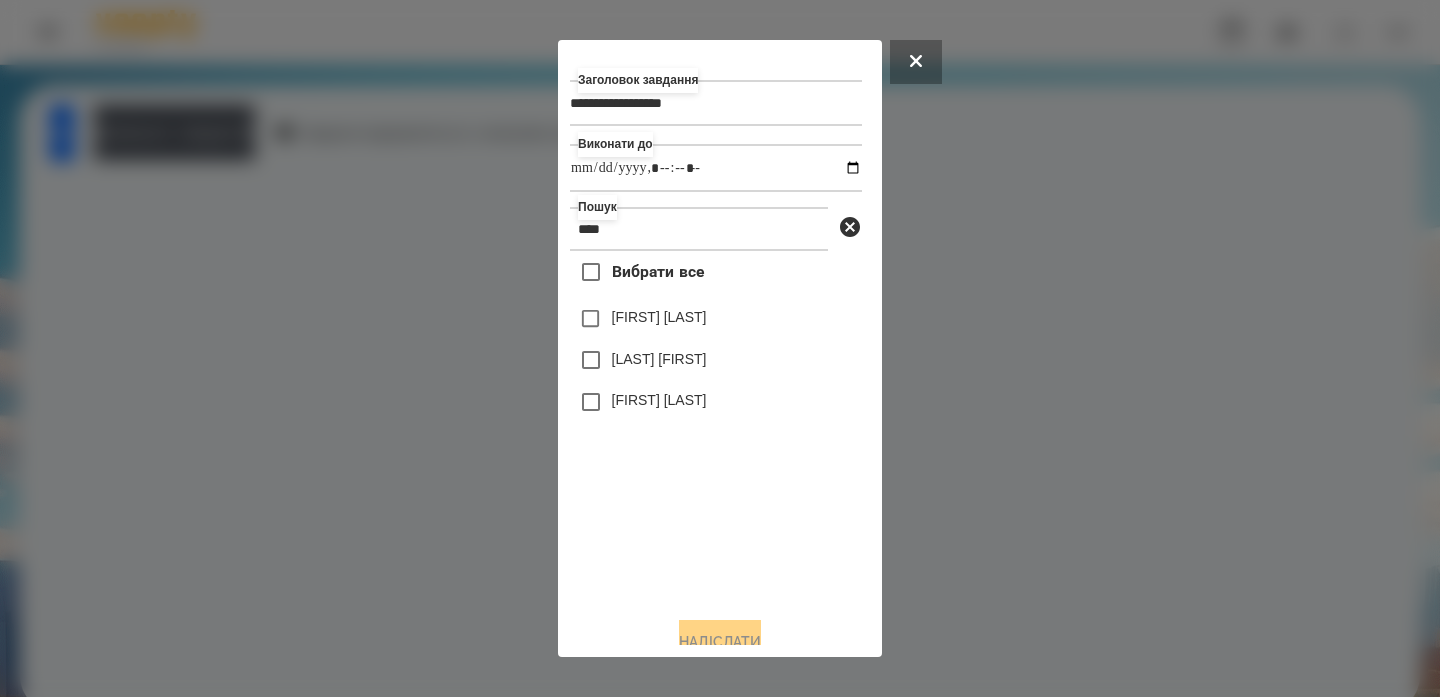 click on "Захарій Савченко" at bounding box center (659, 400) 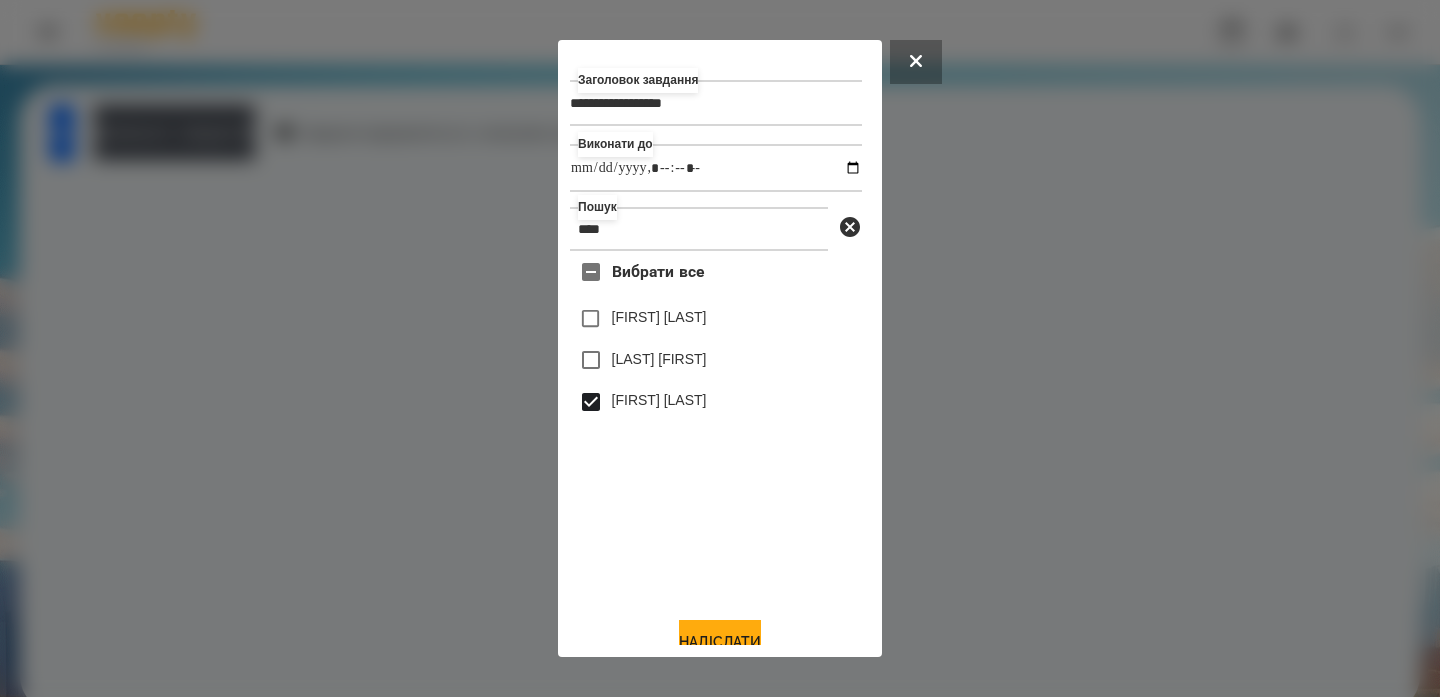 click on "**********" at bounding box center [720, 348] 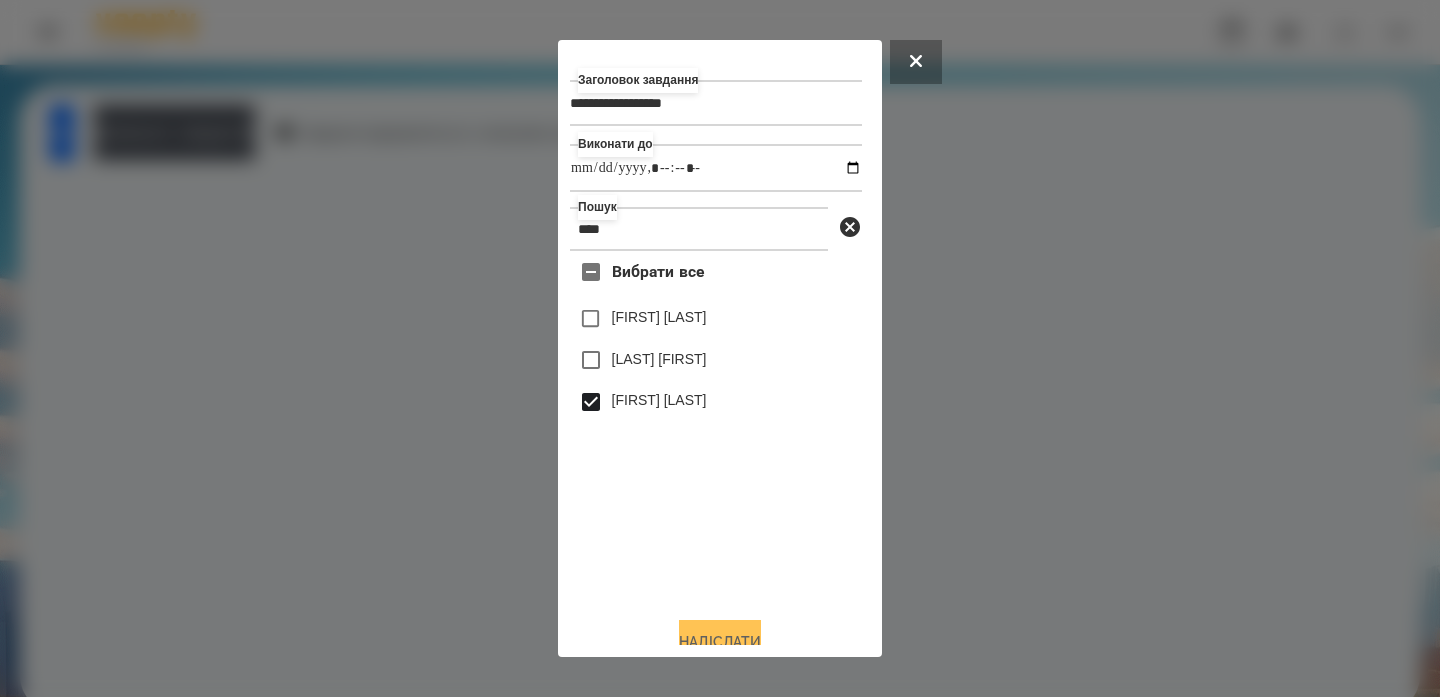 click on "Надіслати" at bounding box center (720, 642) 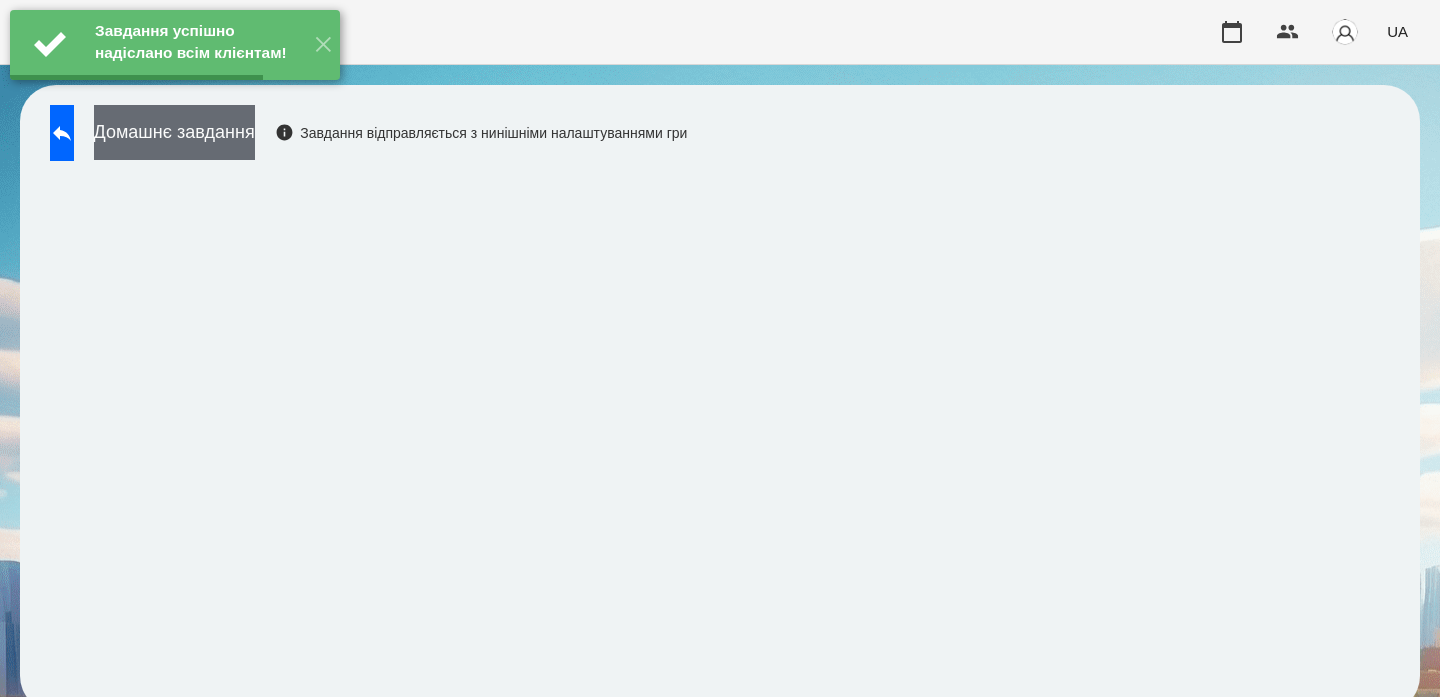 click on "Домашнє завдання" at bounding box center (174, 132) 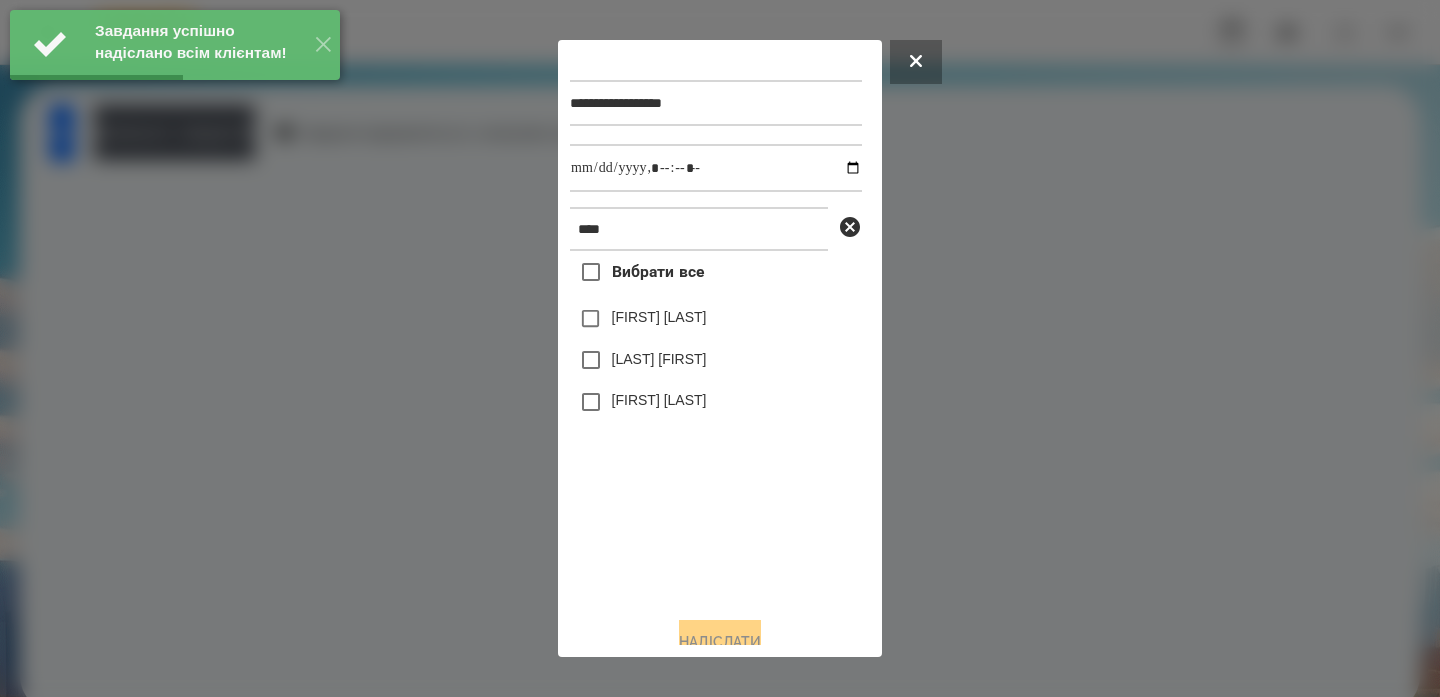 click on "Захарій Савченко" at bounding box center (716, 402) 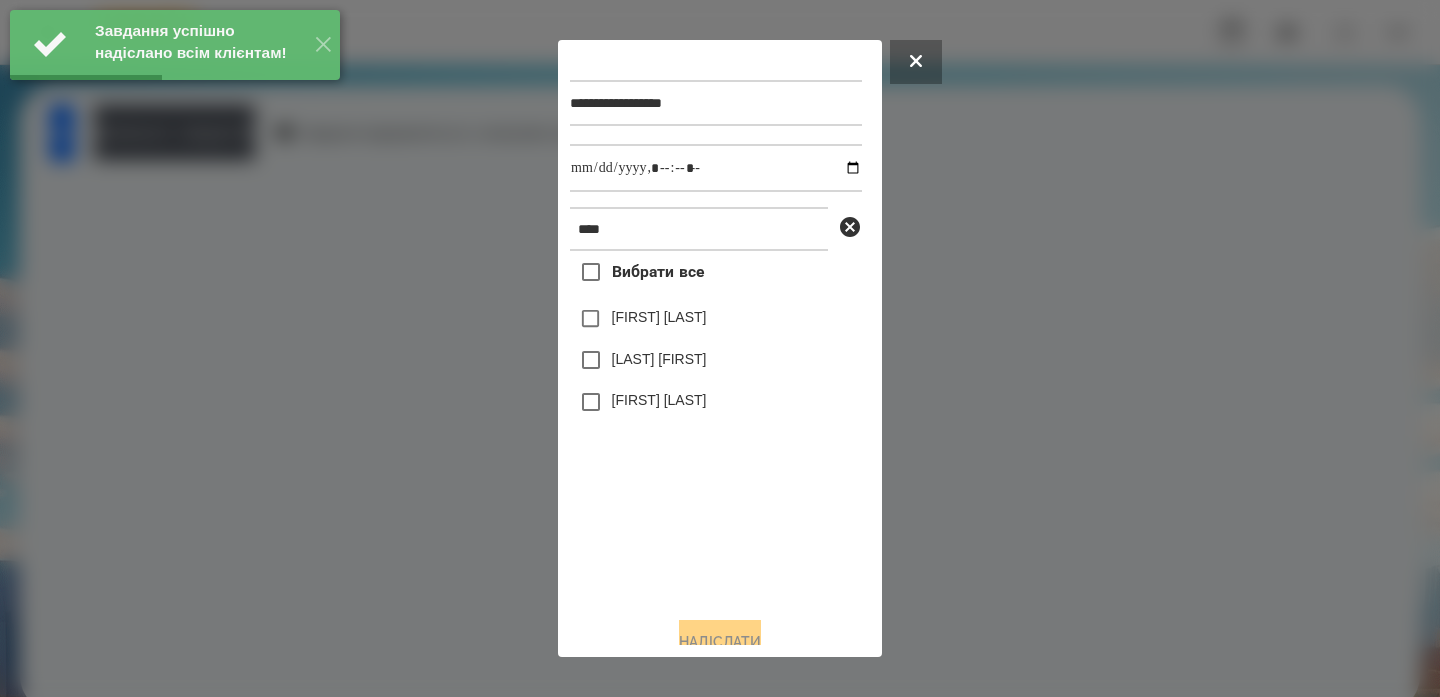 click on "Захарій Савченко" at bounding box center [659, 400] 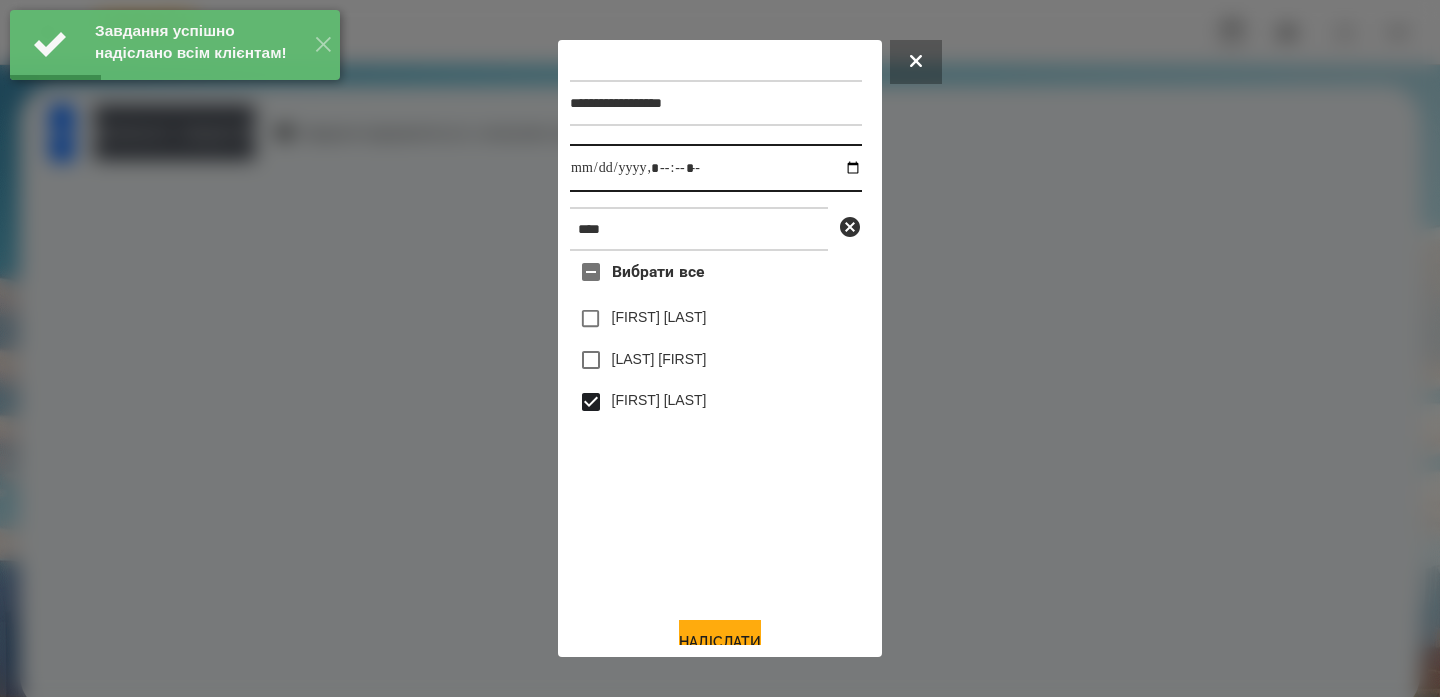 click at bounding box center (716, 168) 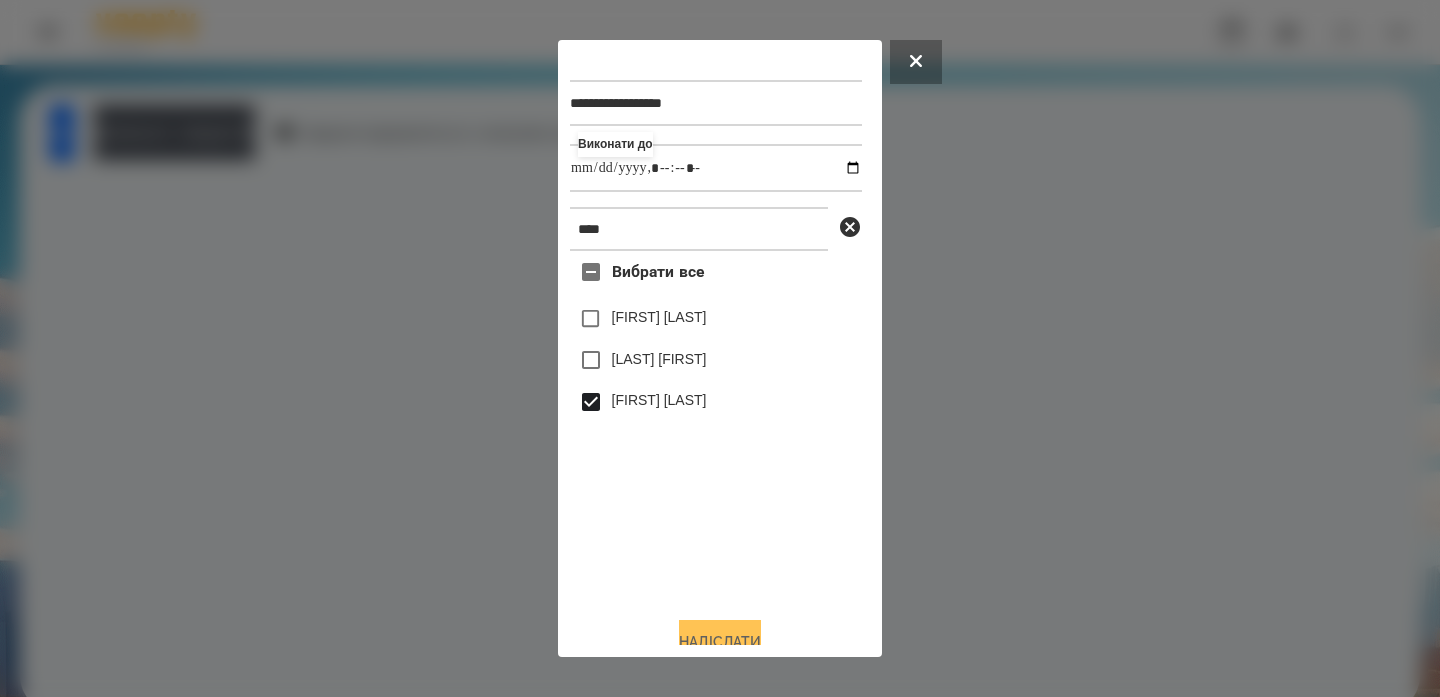 type on "**********" 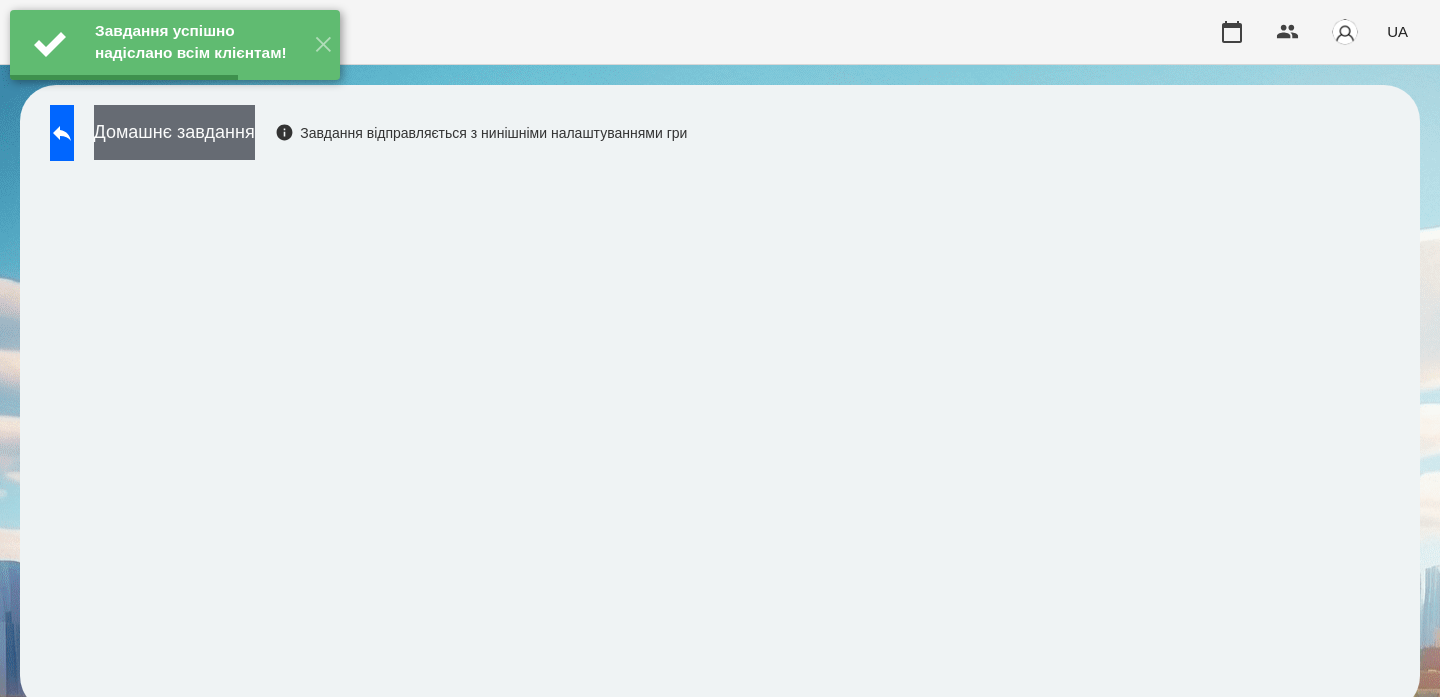 click on "Домашнє завдання" at bounding box center (174, 132) 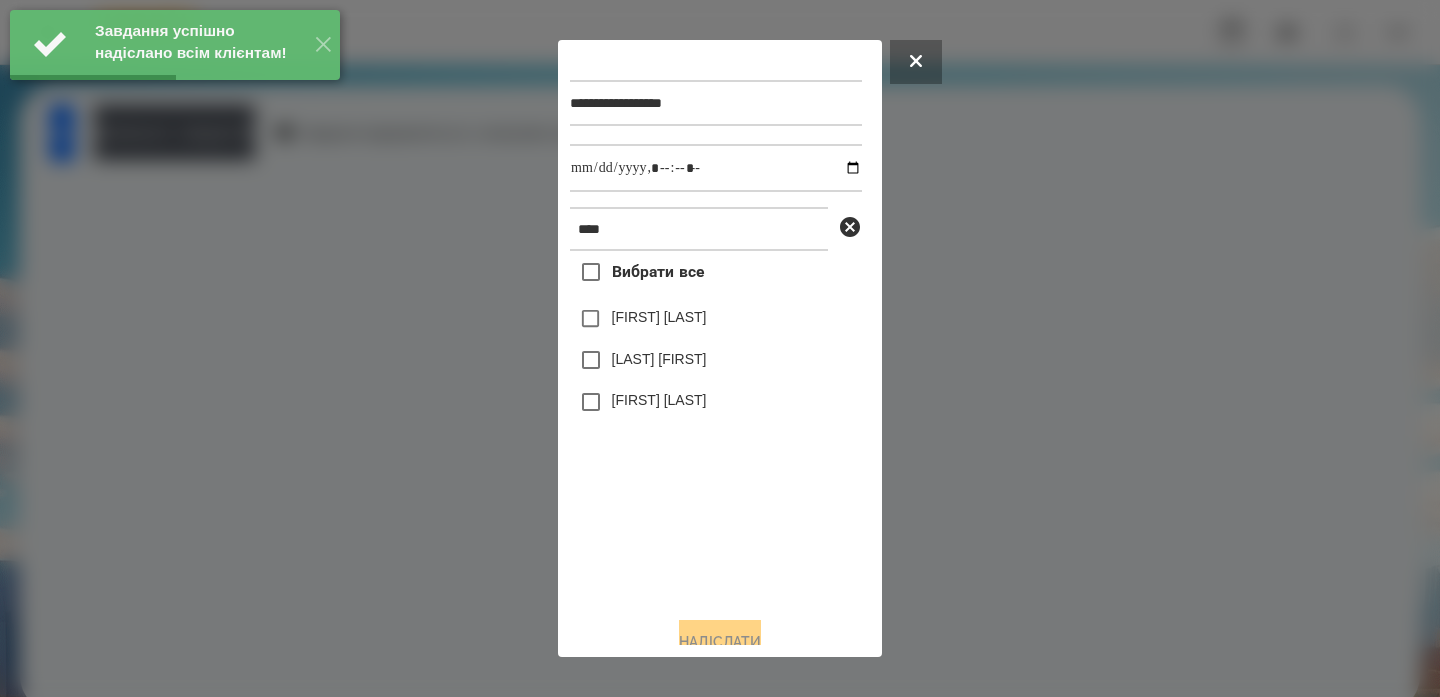 click on "Захарій Савченко" at bounding box center (659, 400) 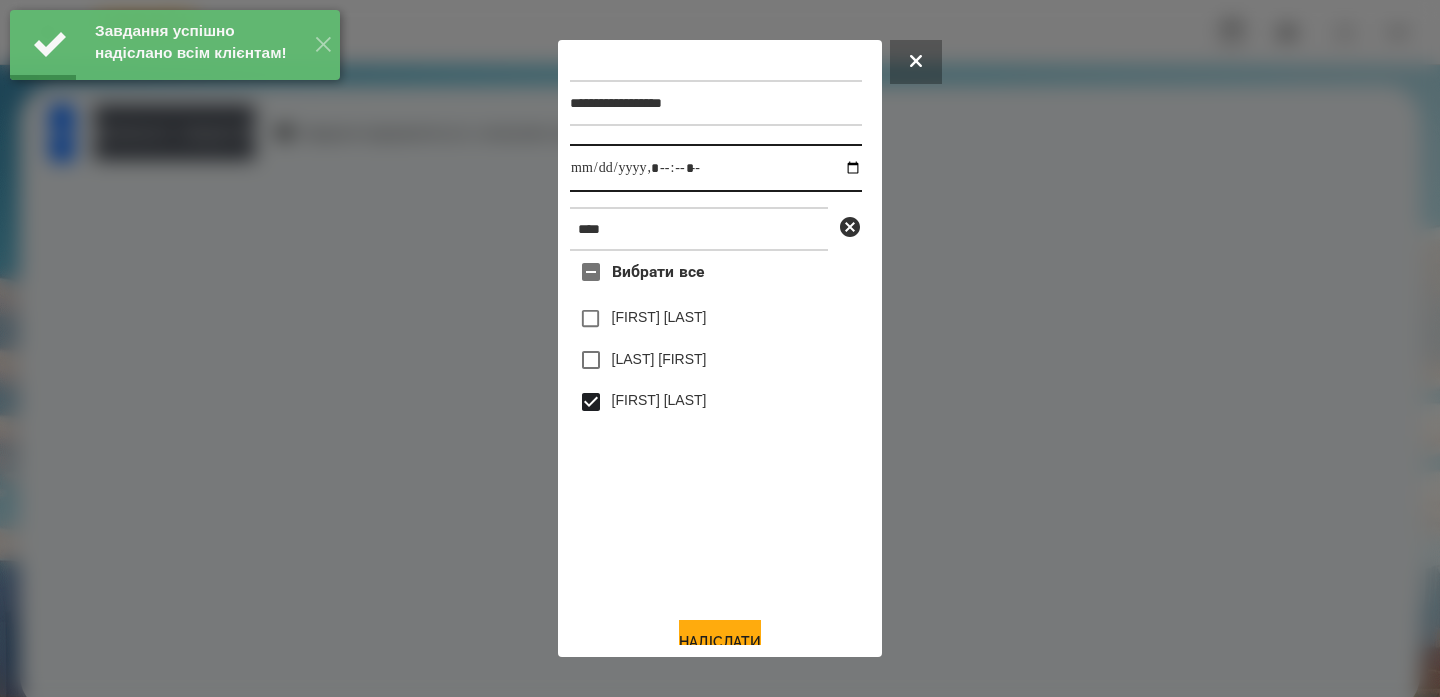 click at bounding box center (716, 168) 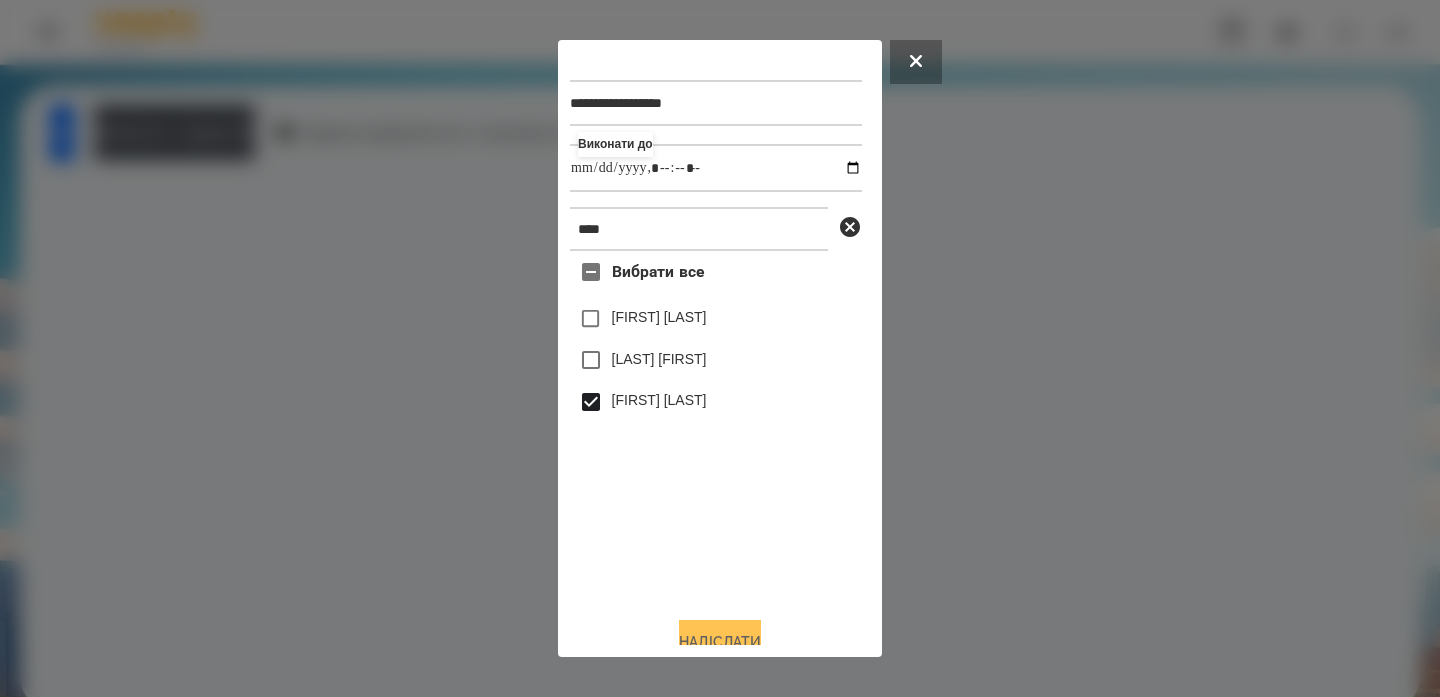 type on "**********" 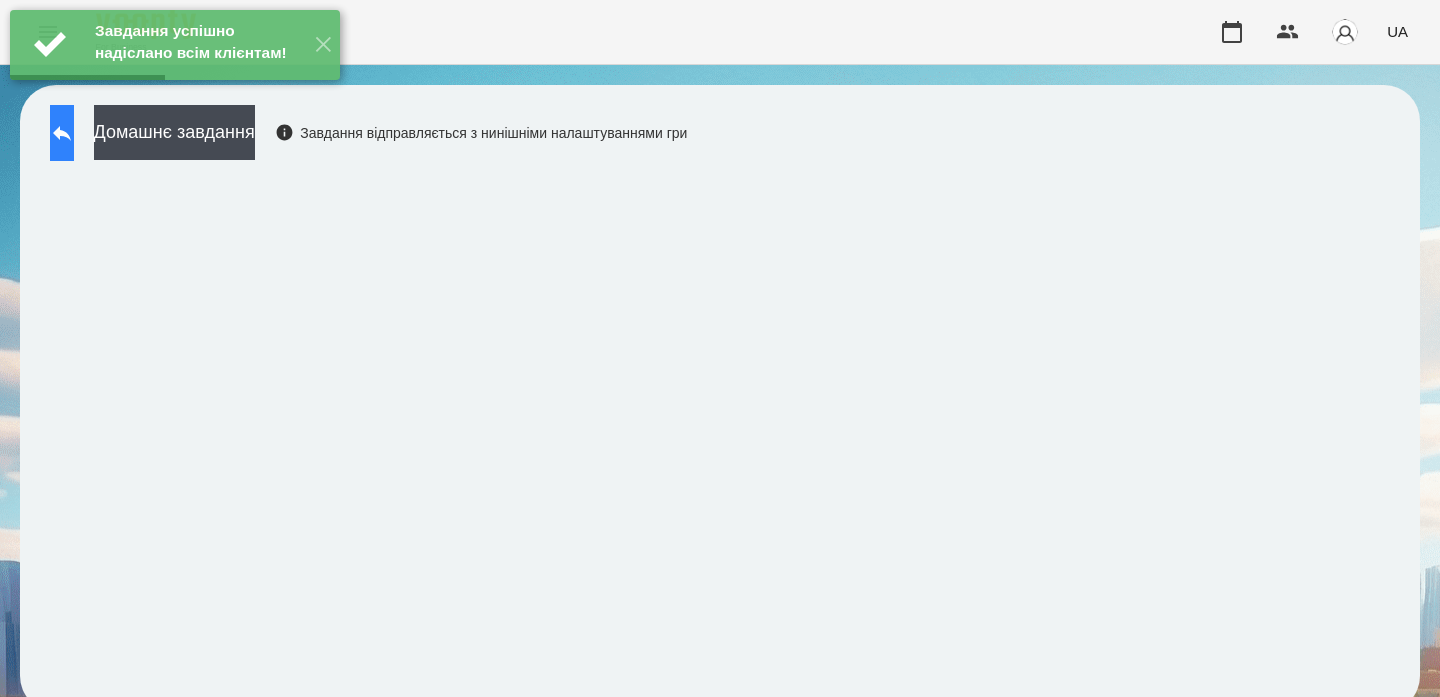 click at bounding box center (62, 133) 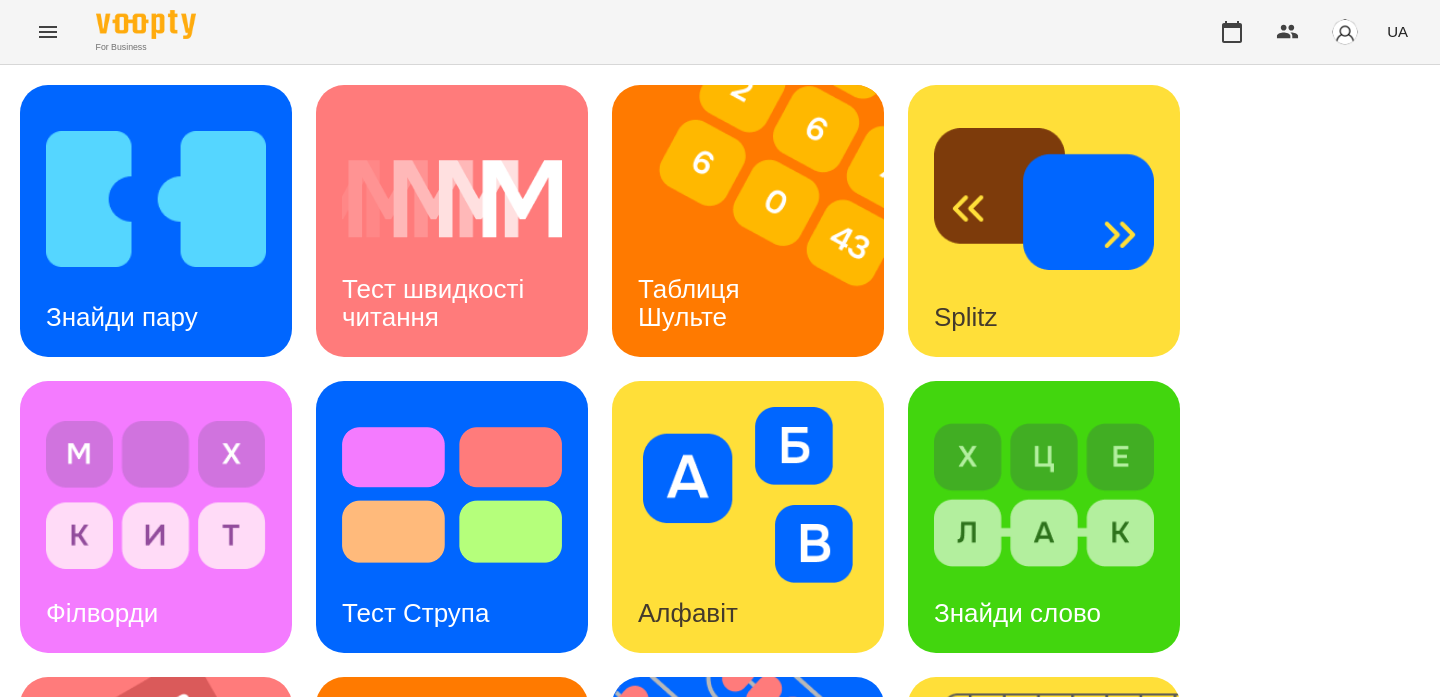 scroll, scrollTop: 580, scrollLeft: 0, axis: vertical 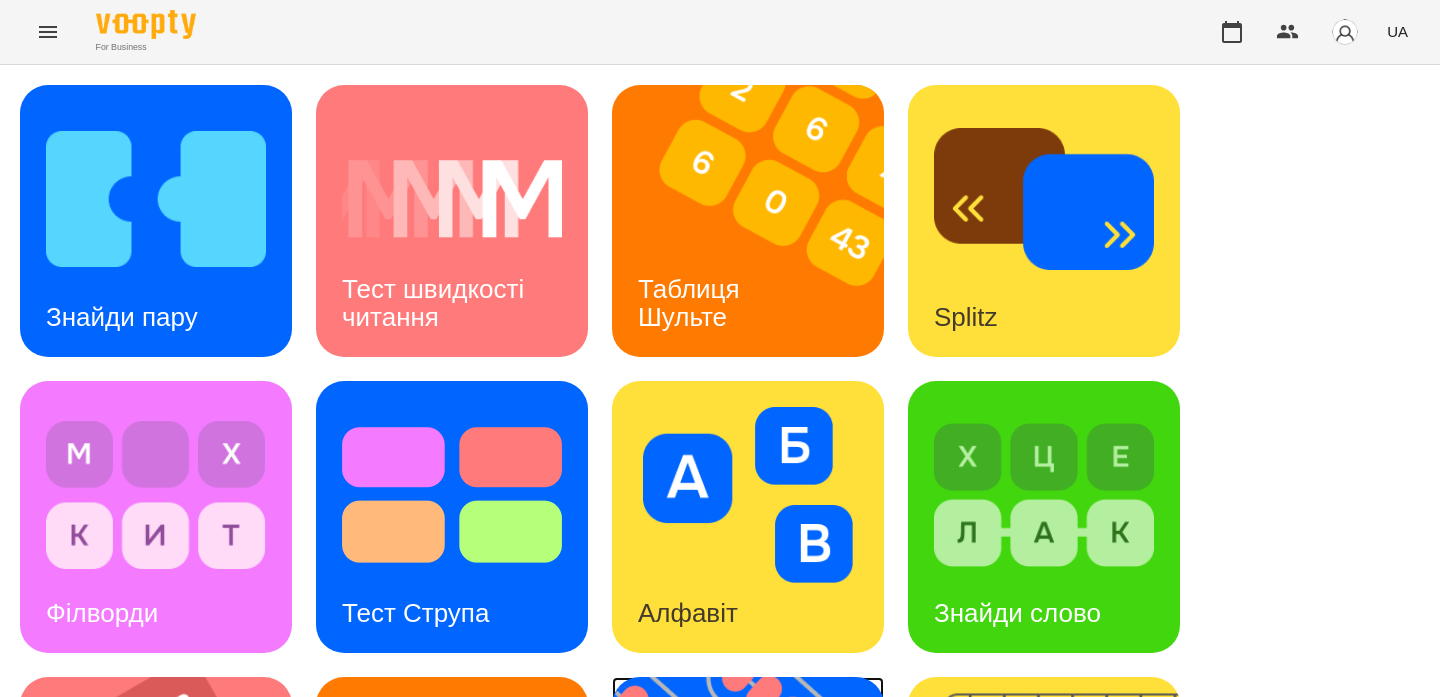 click at bounding box center [760, 813] 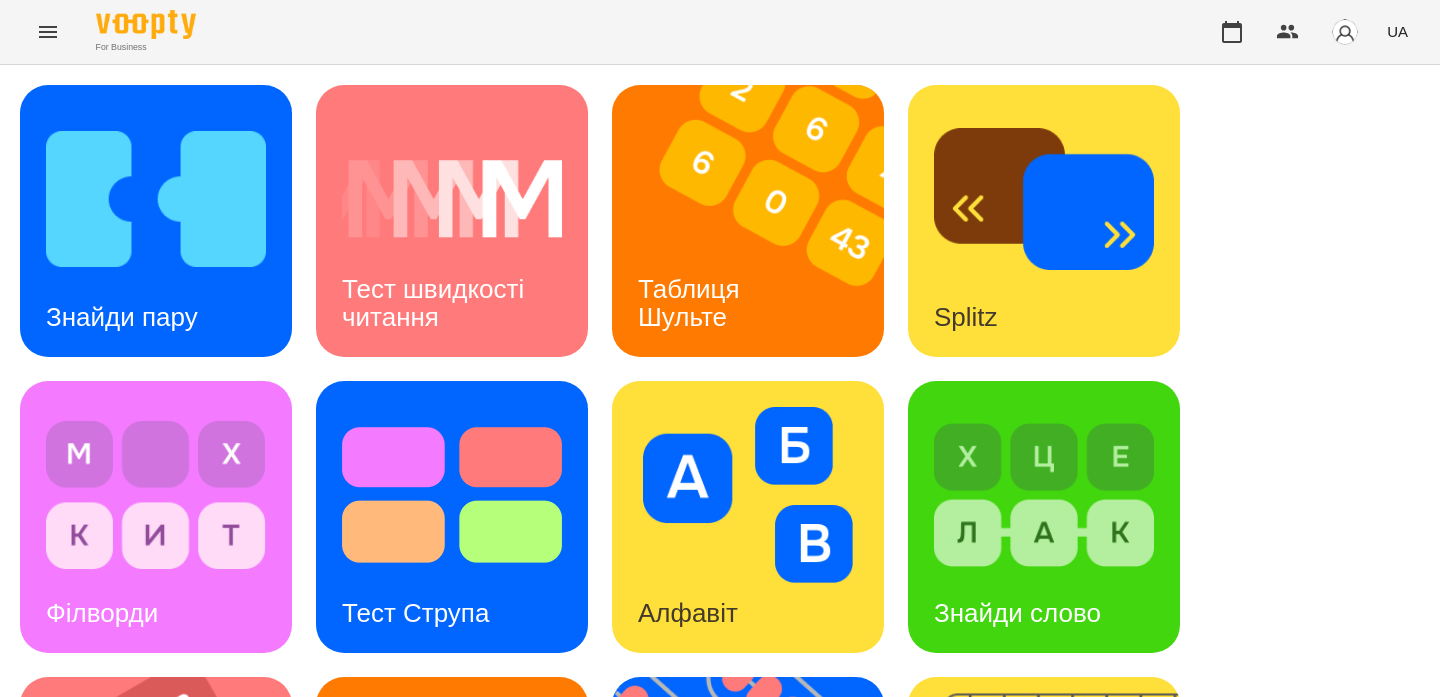 scroll, scrollTop: 0, scrollLeft: 0, axis: both 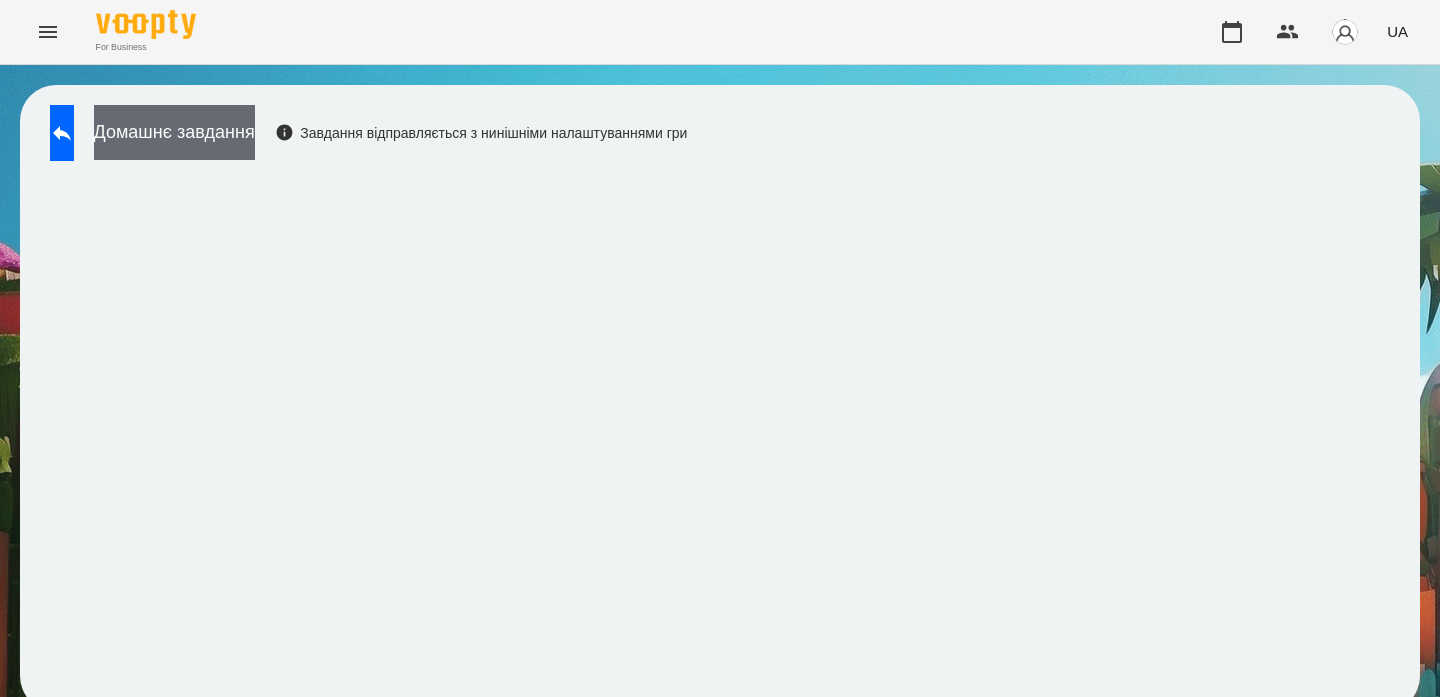 click on "Домашнє завдання" at bounding box center (174, 132) 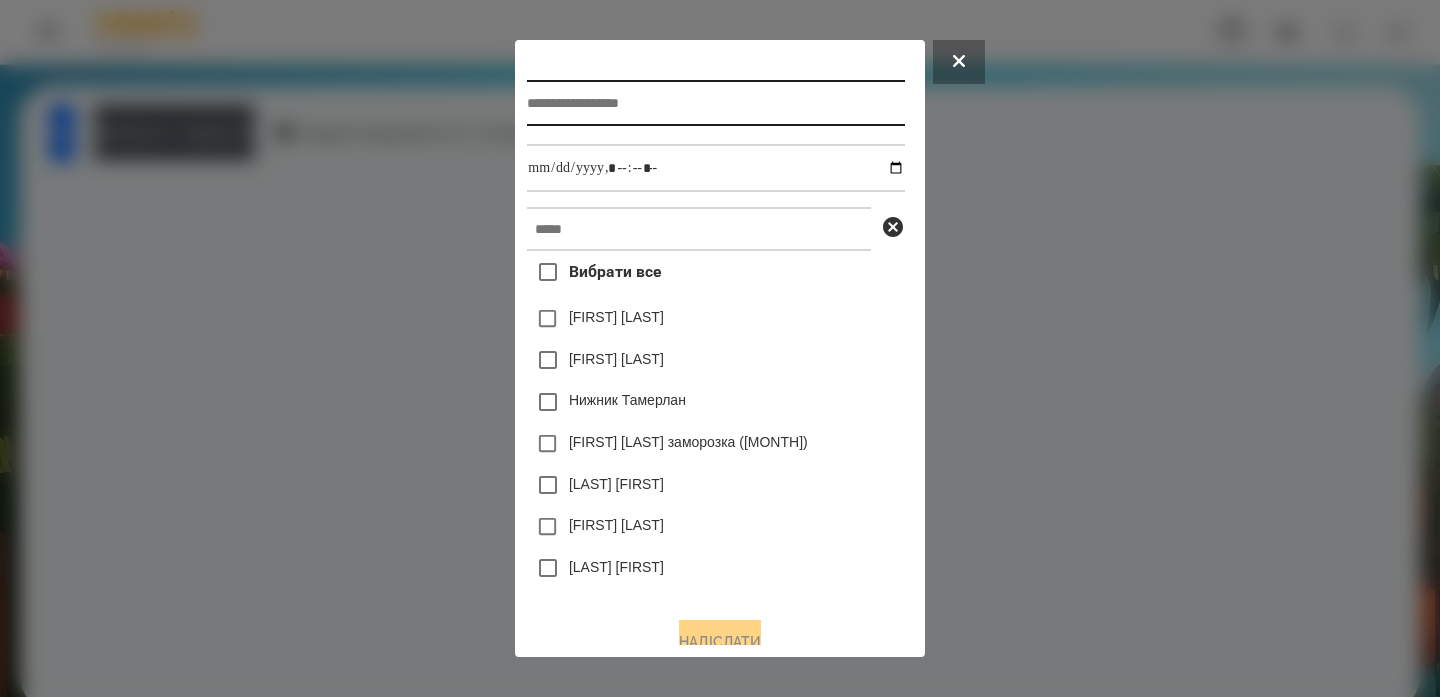 click at bounding box center [715, 103] 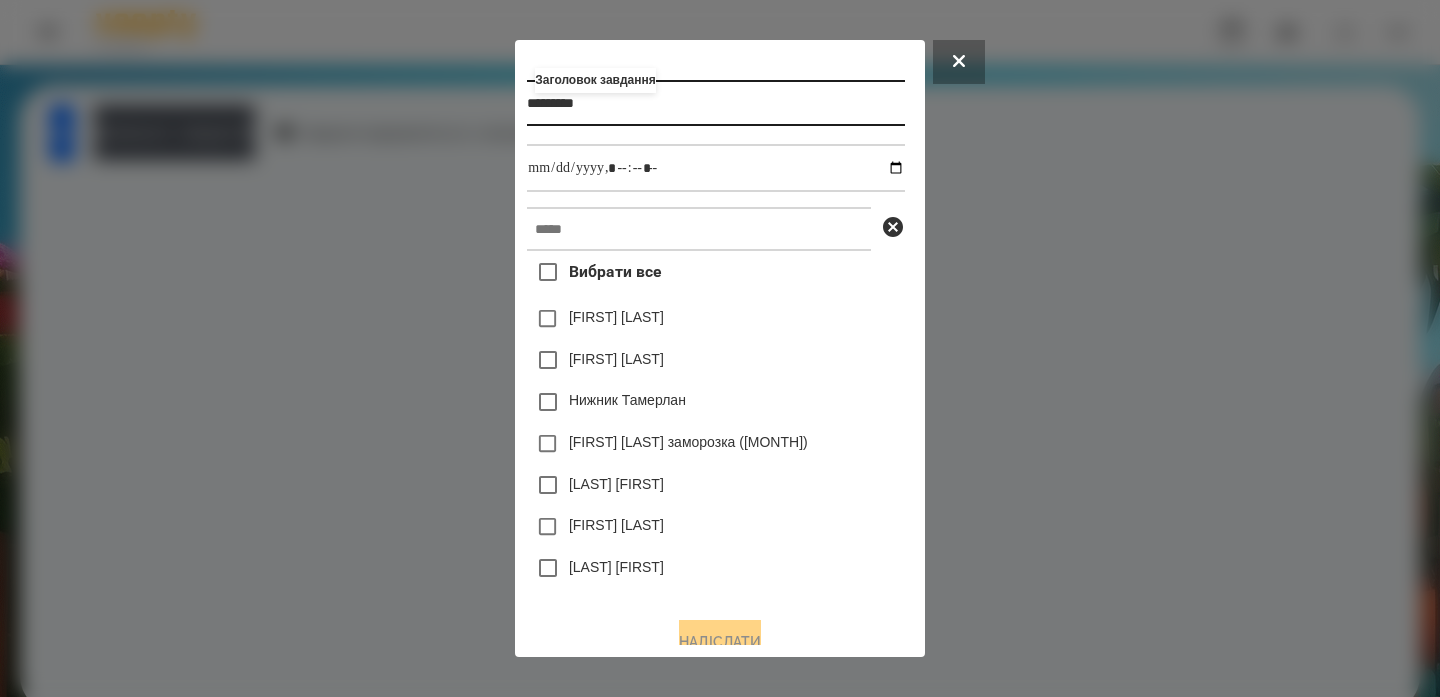 type on "*********" 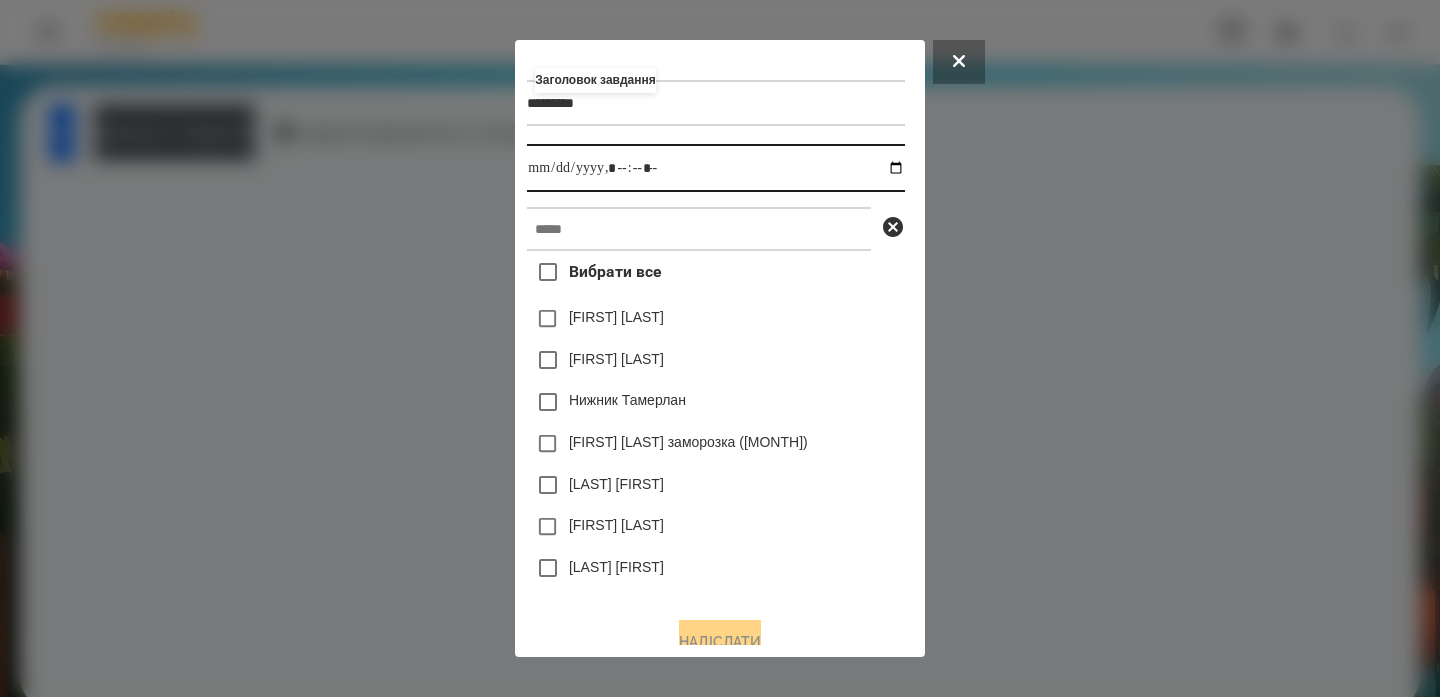 click at bounding box center (715, 168) 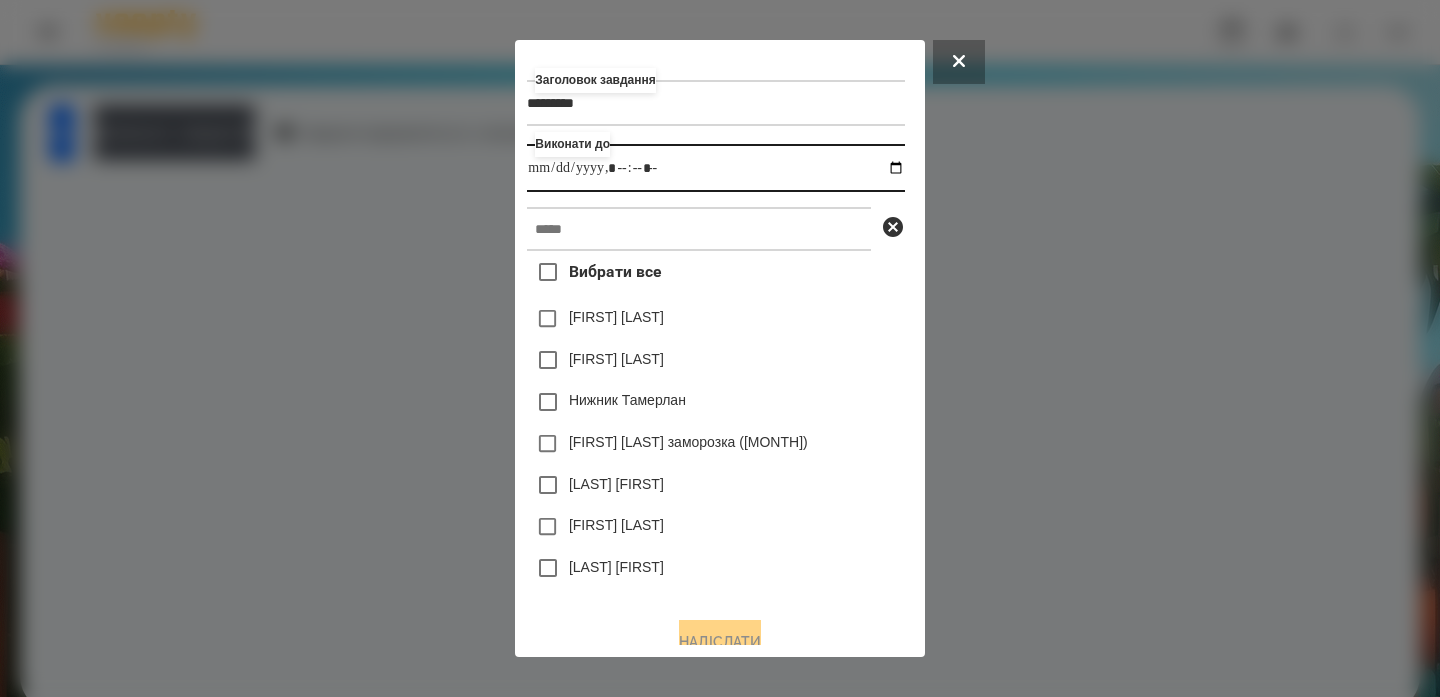 click at bounding box center (715, 168) 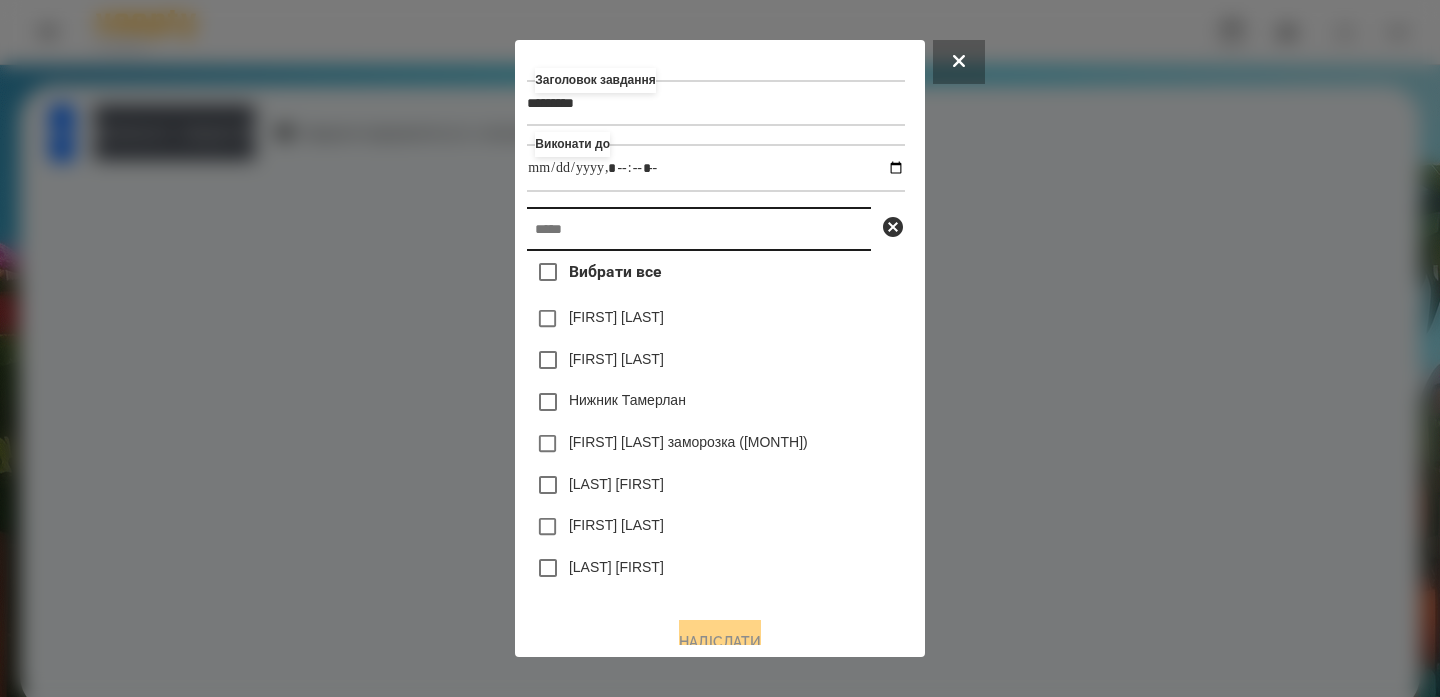 click at bounding box center [699, 229] 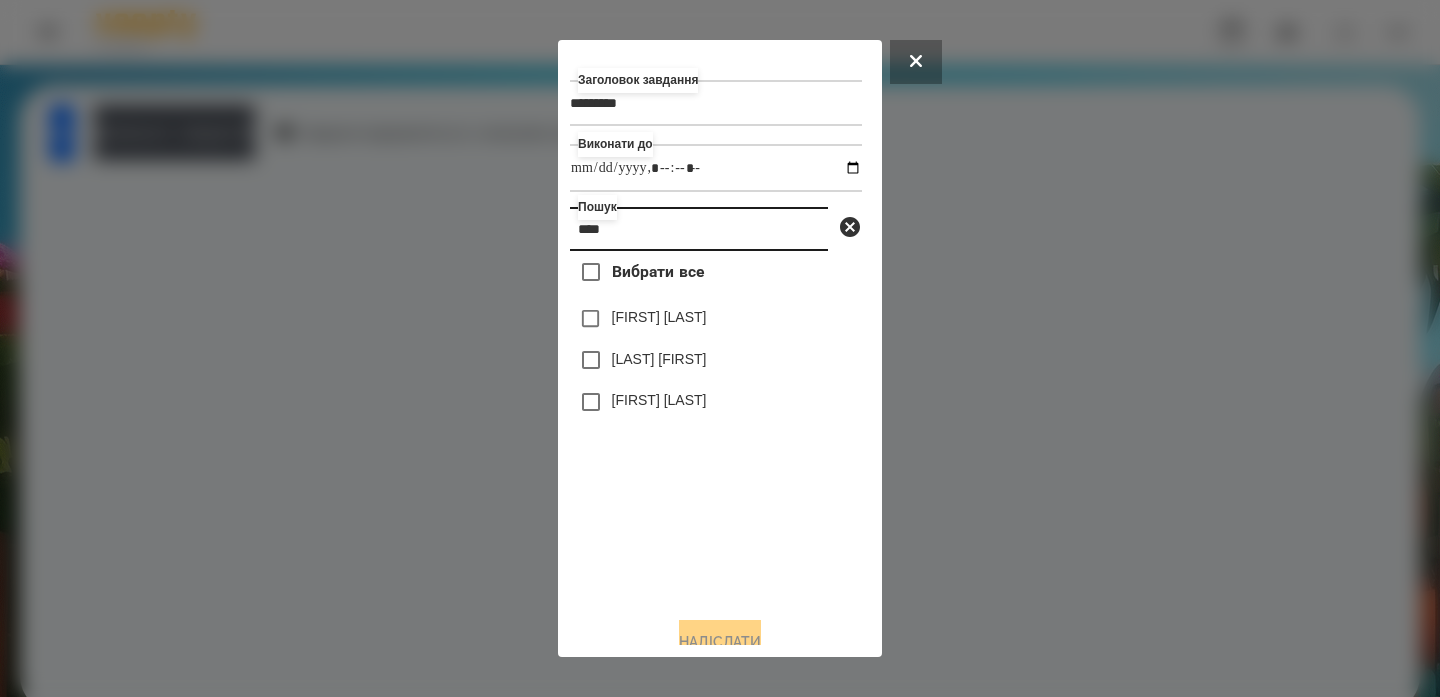 type on "****" 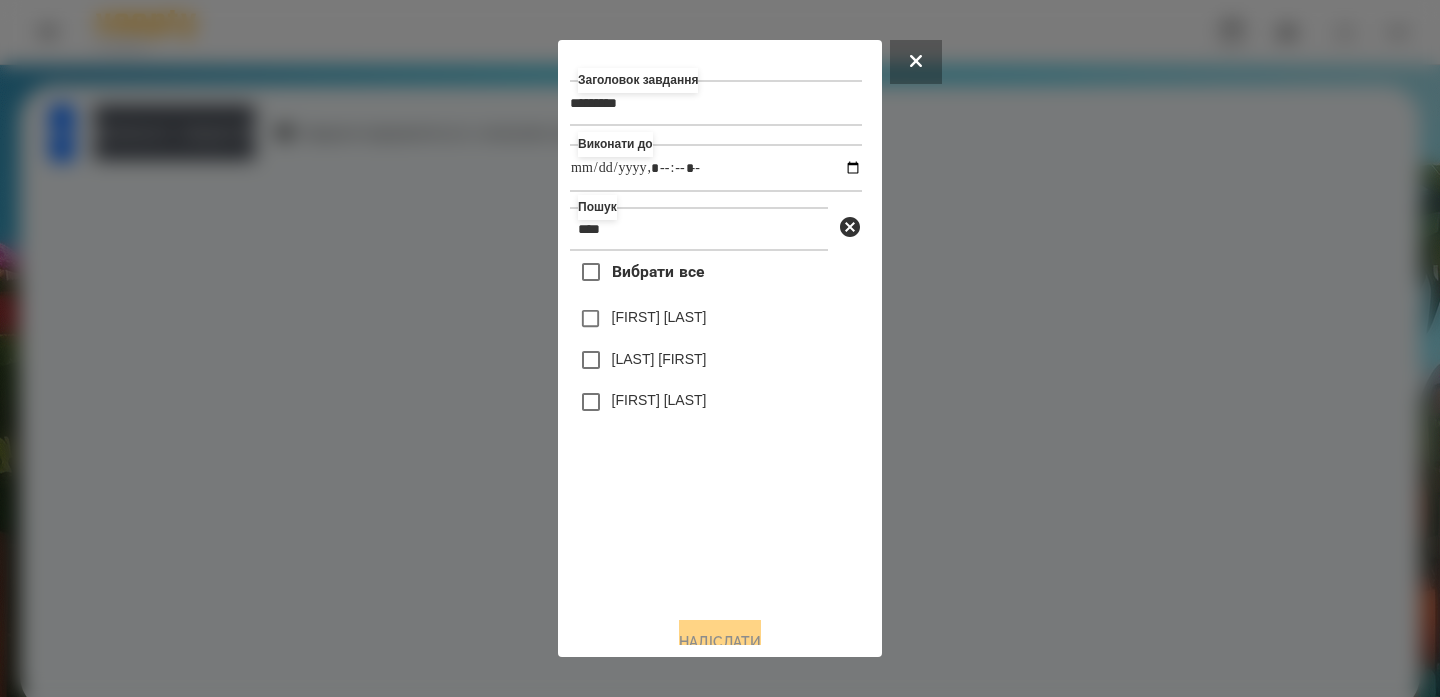 click on "Захарій Савченко" at bounding box center [659, 400] 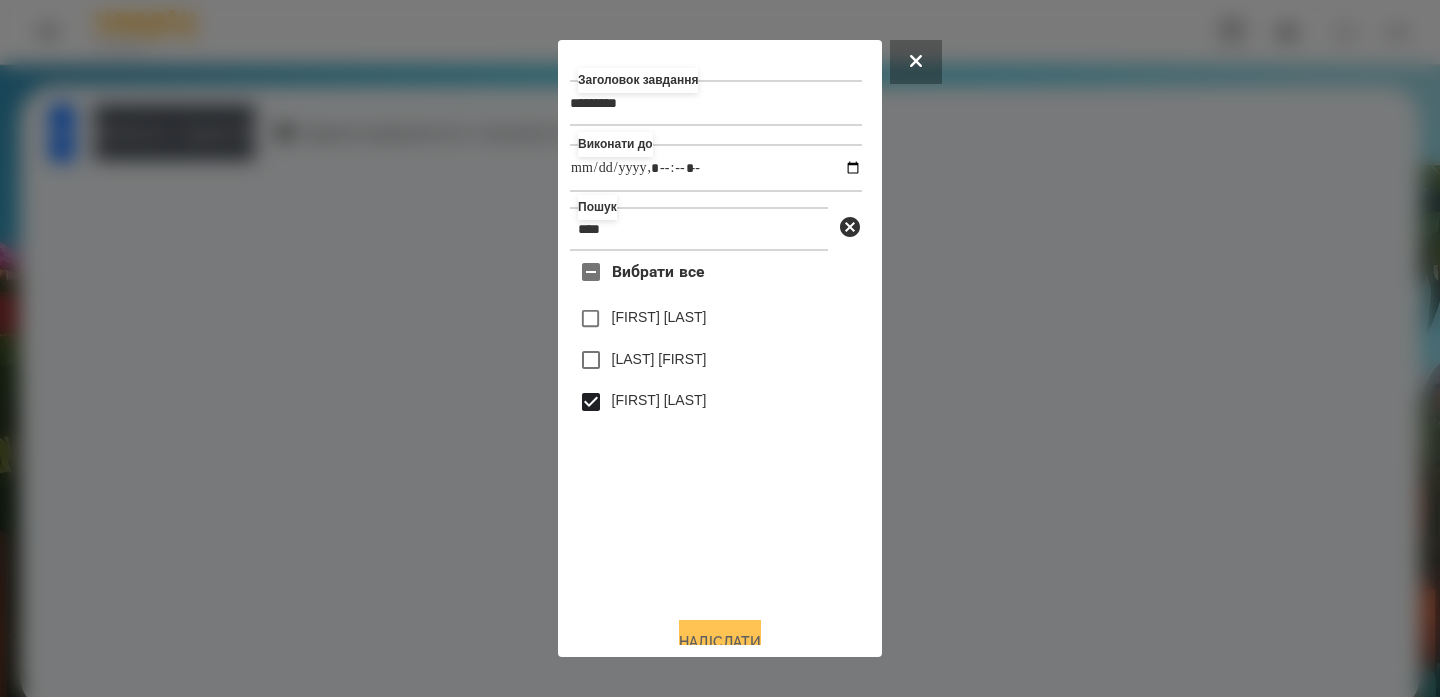 click on "Надіслати" at bounding box center [720, 642] 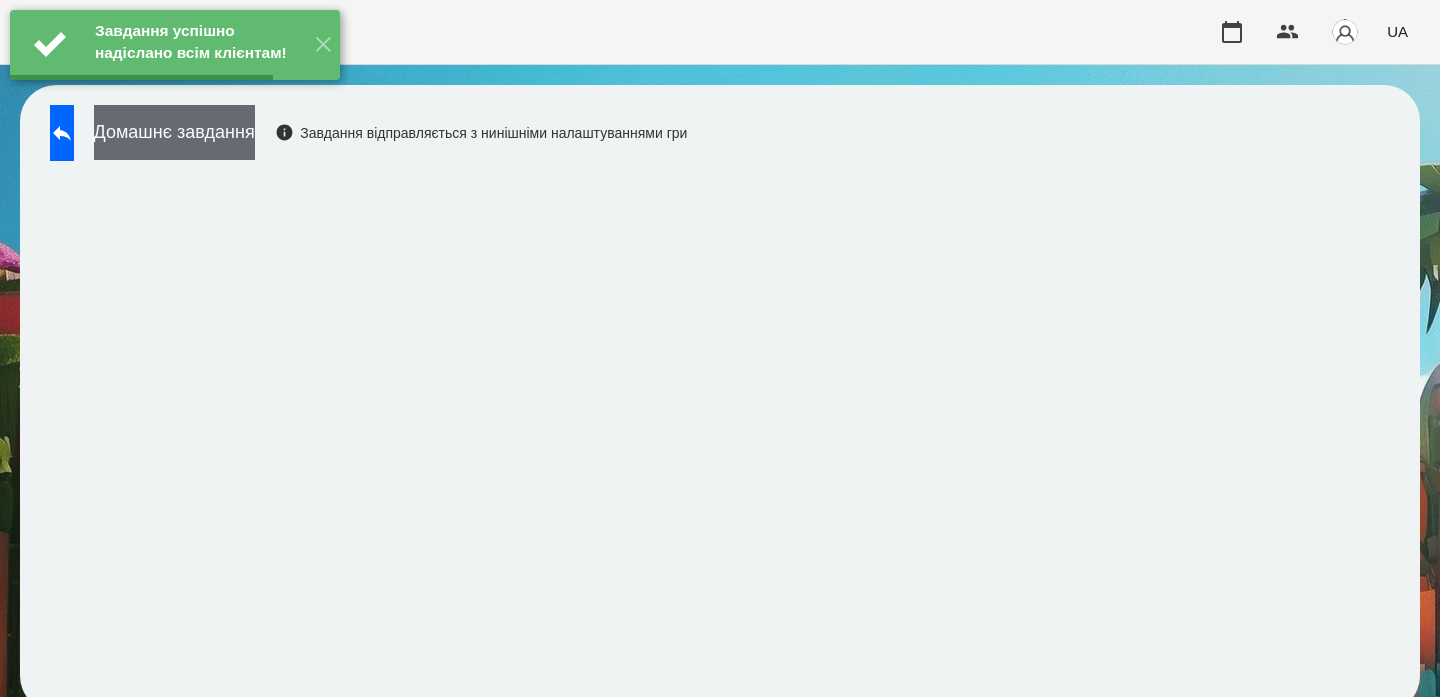 click on "Домашнє завдання" at bounding box center (174, 132) 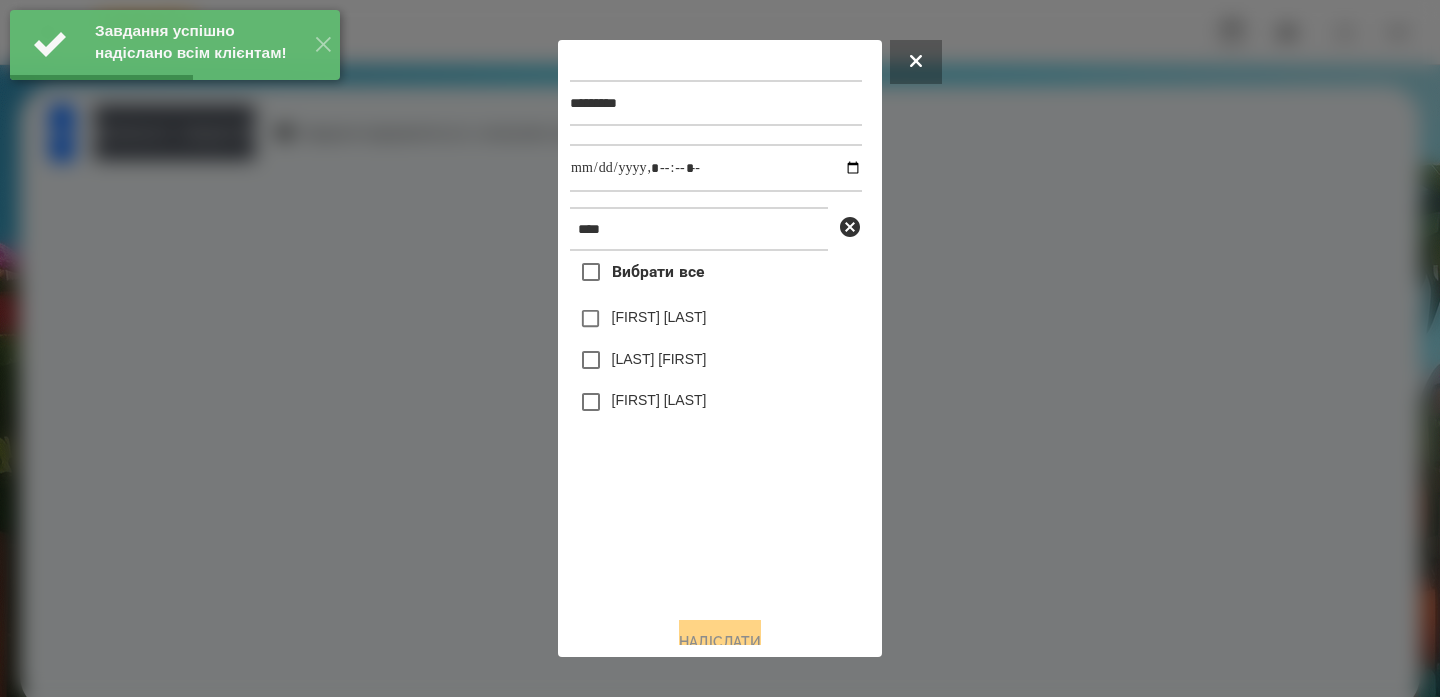 click on "Захарій Савченко" at bounding box center (659, 400) 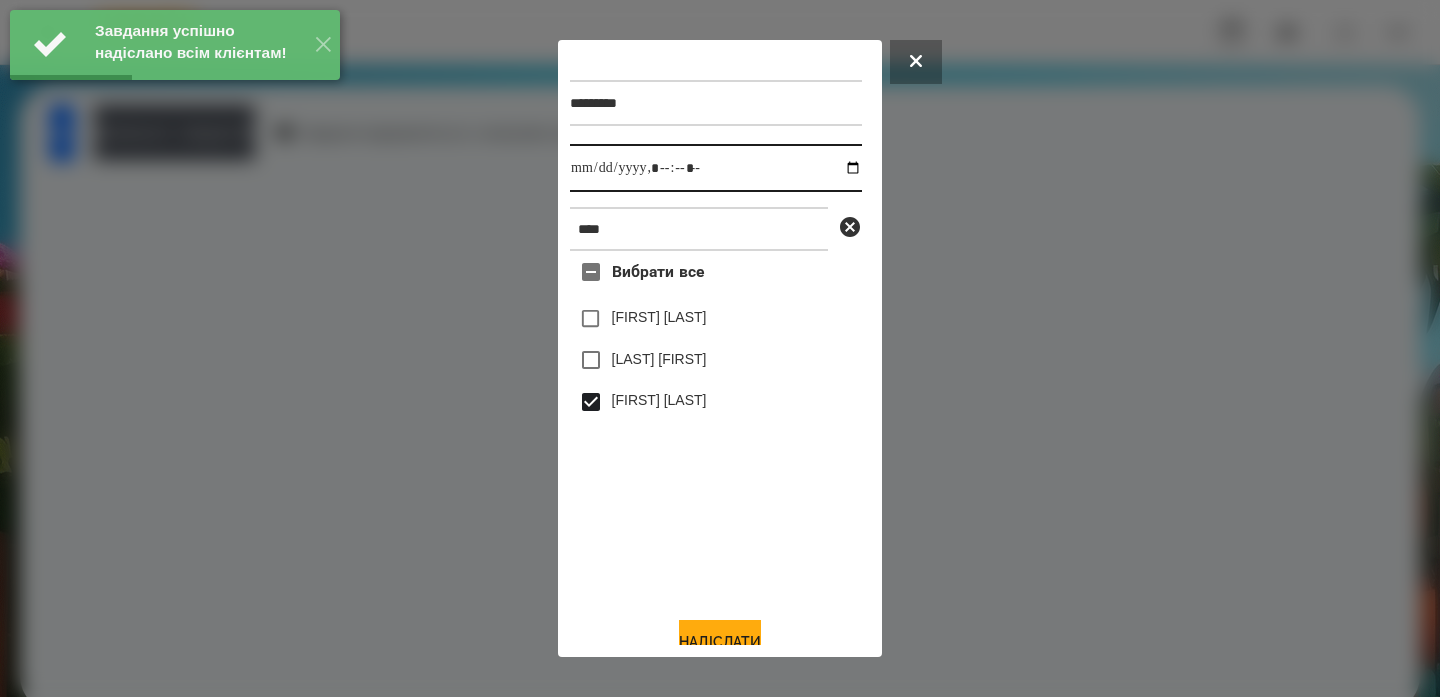 click at bounding box center (716, 168) 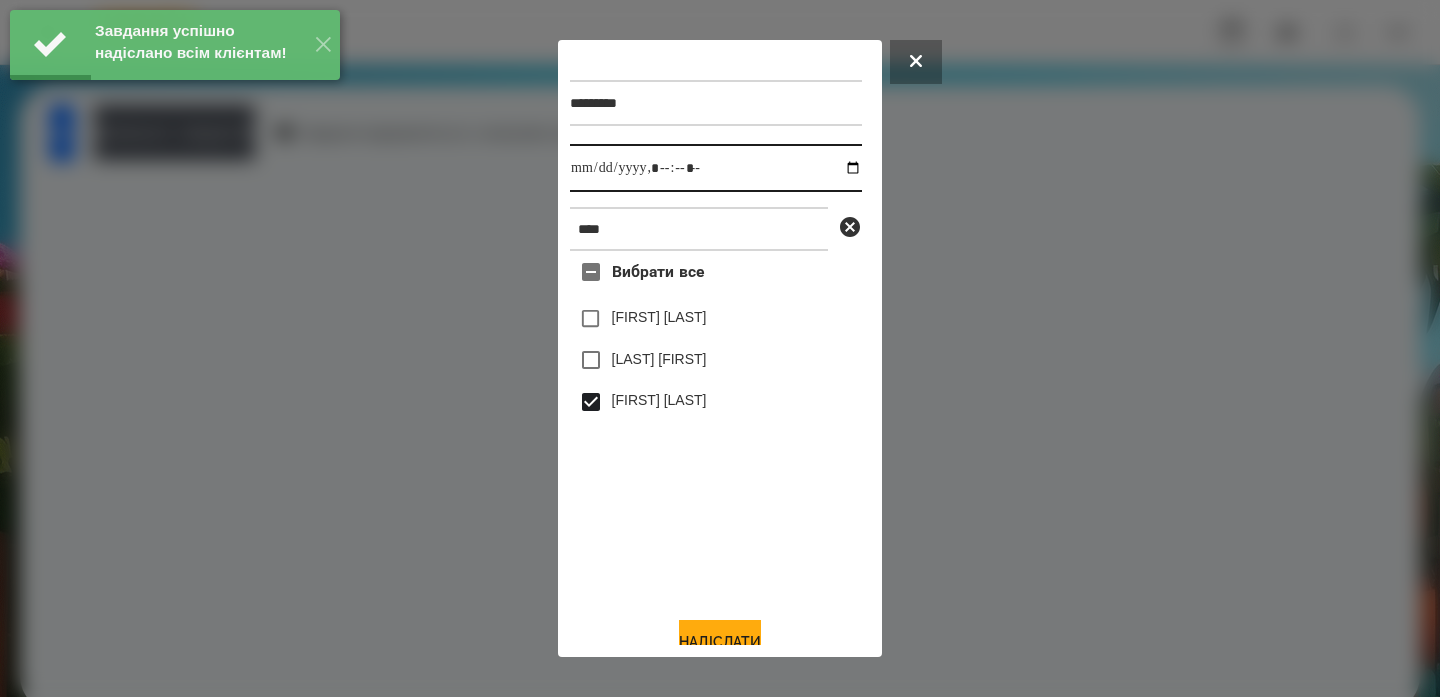 click at bounding box center (716, 168) 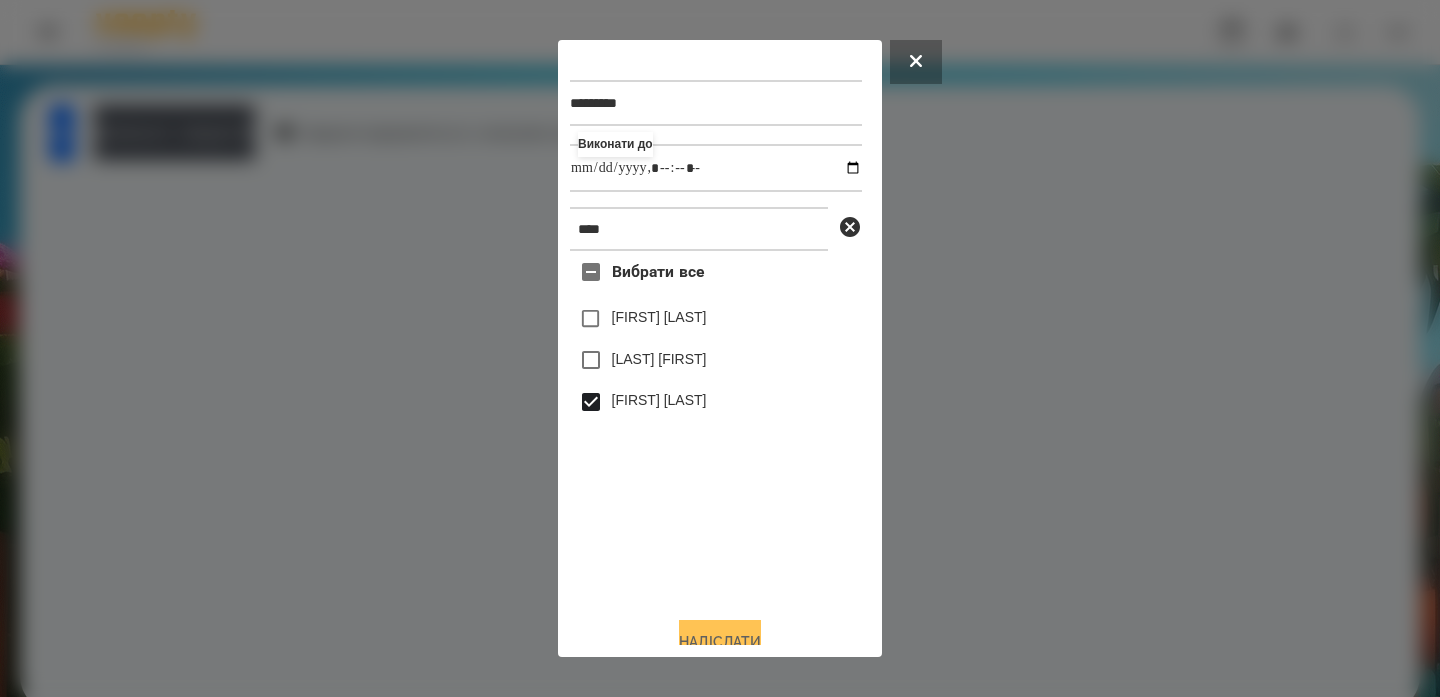 type on "**********" 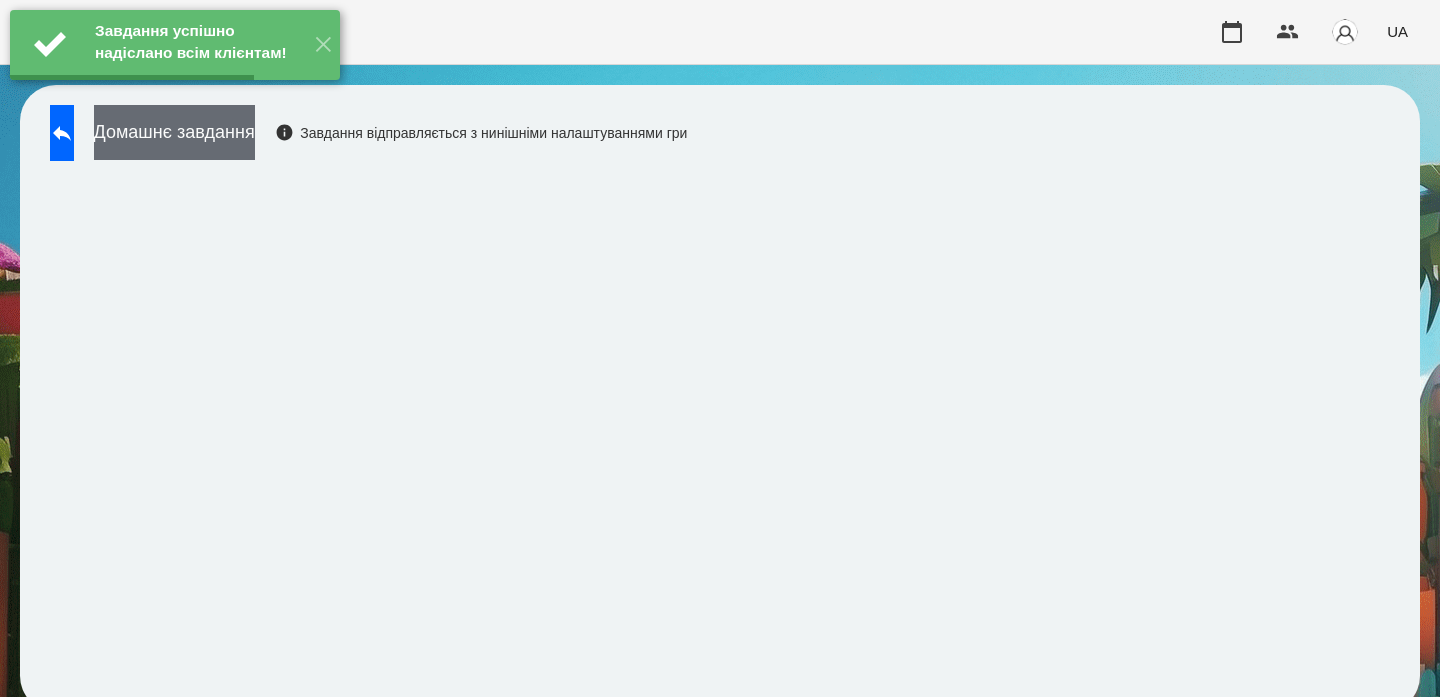 click on "Домашнє завдання" at bounding box center (174, 132) 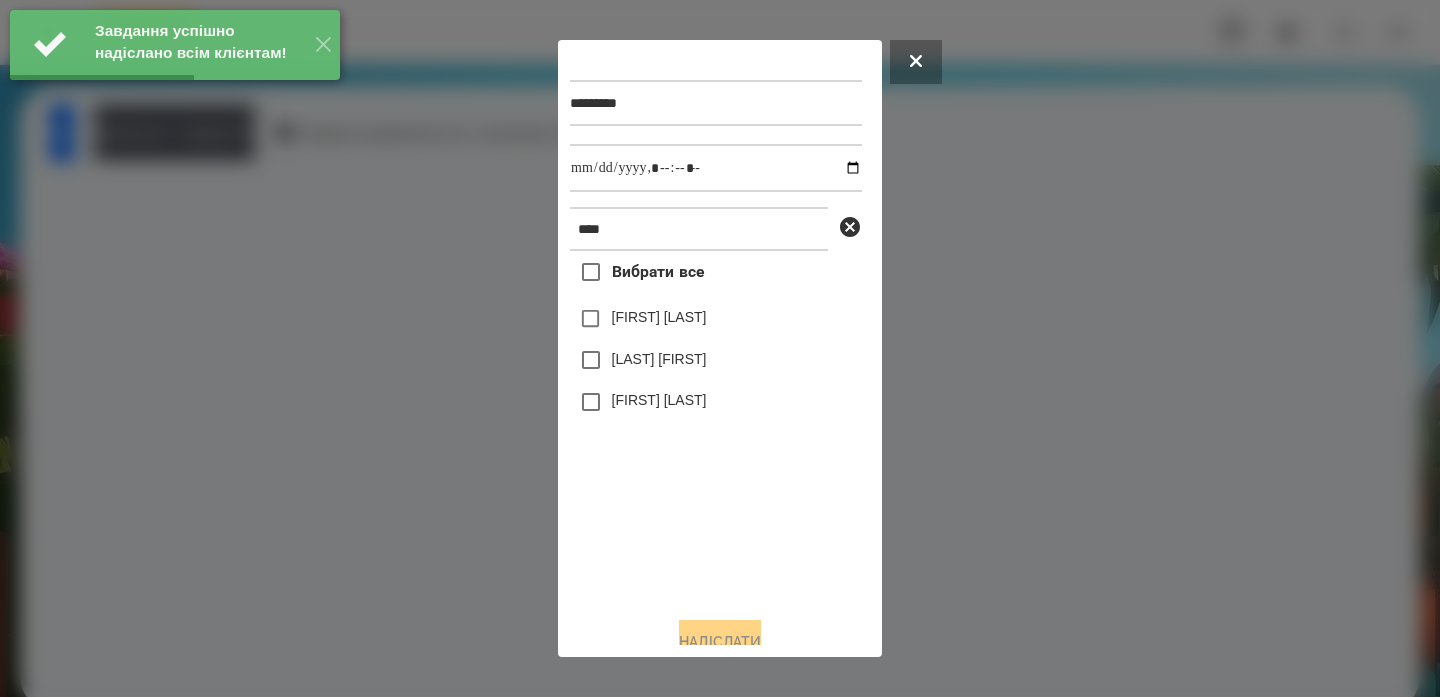 click on "Захарій Савченко" at bounding box center [659, 400] 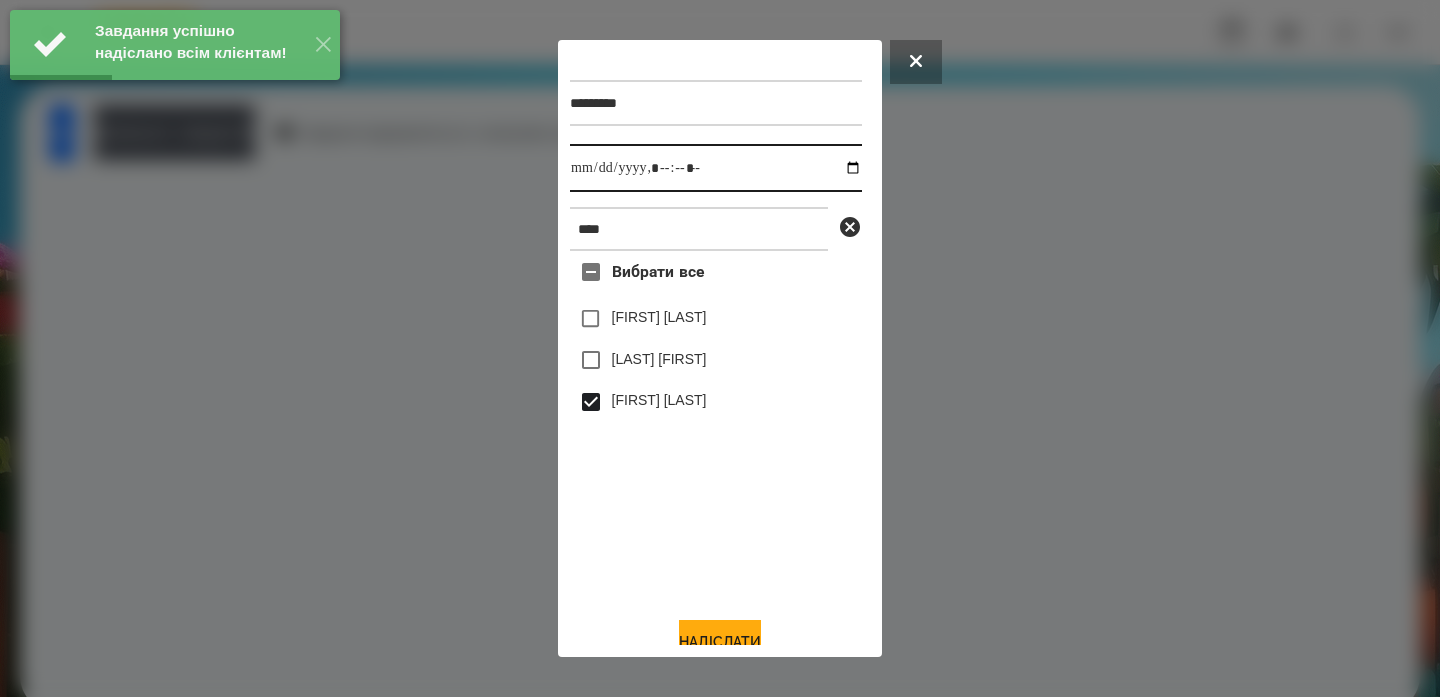 click at bounding box center (716, 168) 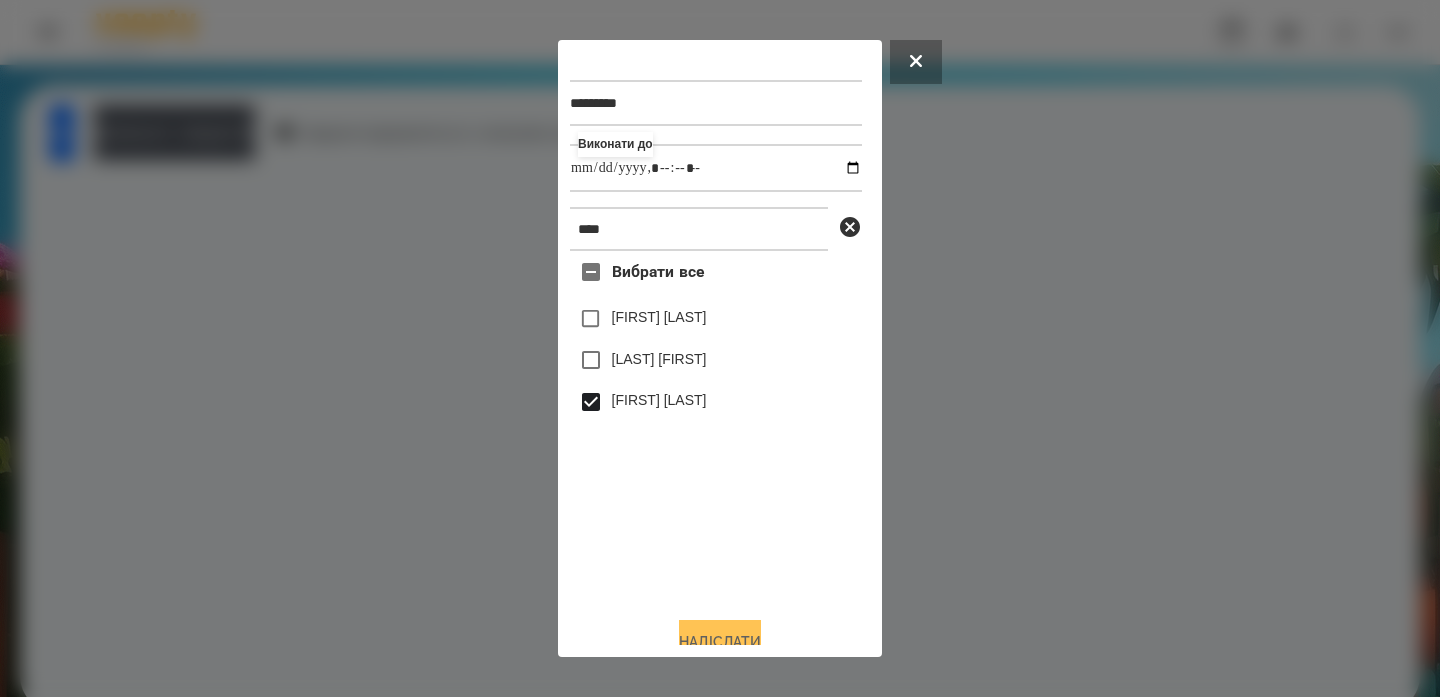 type on "**********" 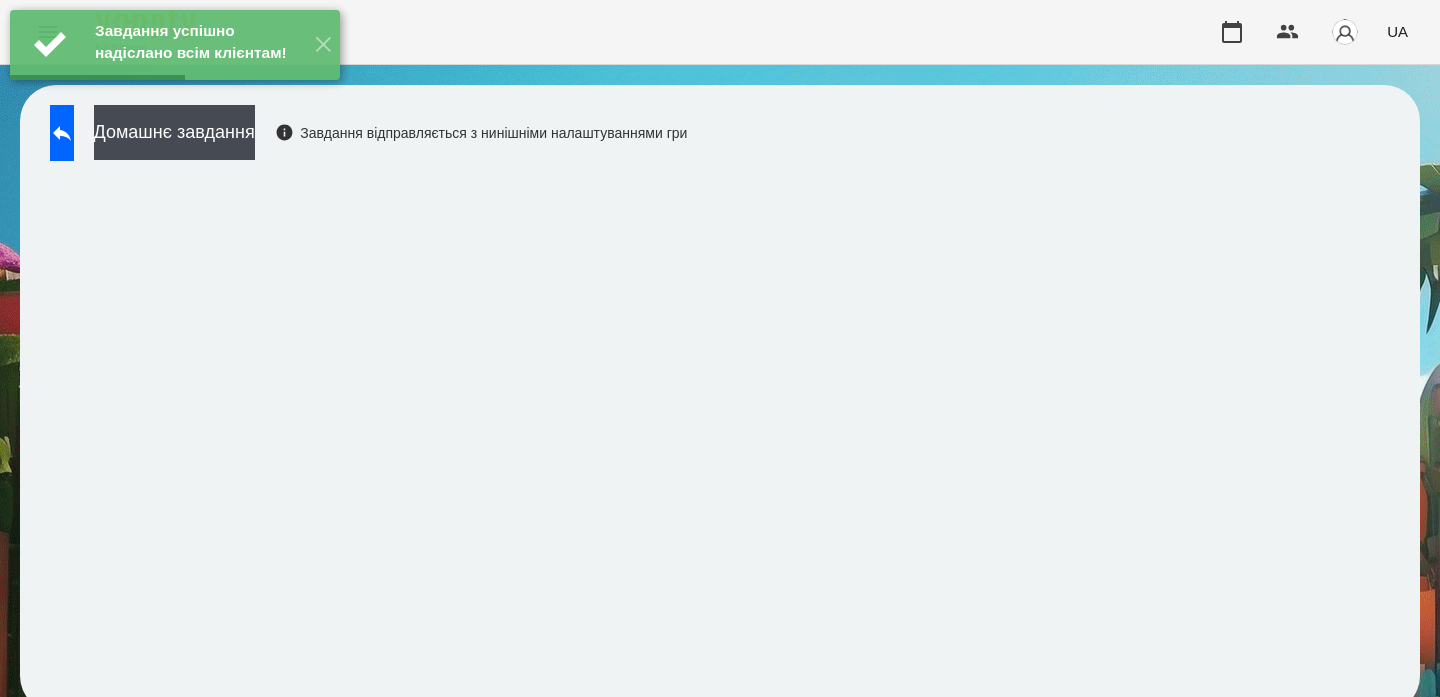 click on "Завдання успішно надіслано всім клієнтам! ✕" at bounding box center (175, 45) 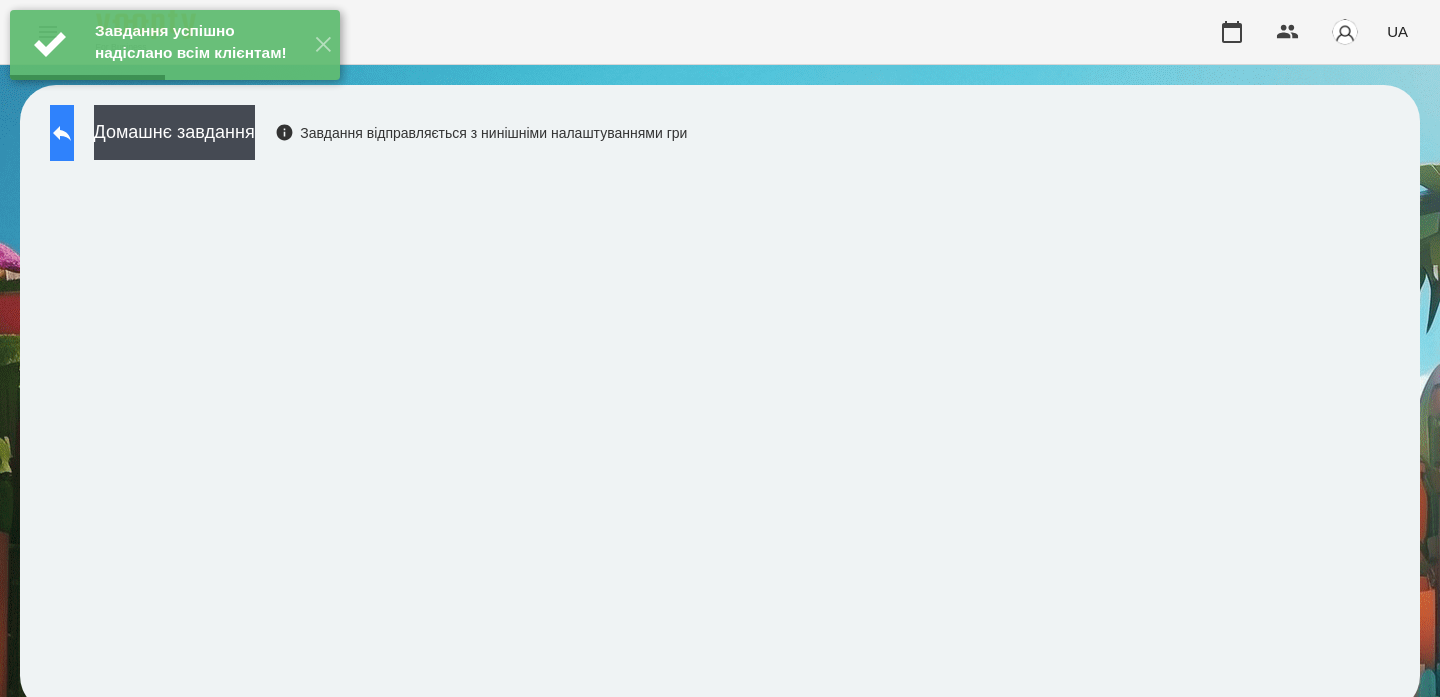 click at bounding box center (62, 133) 